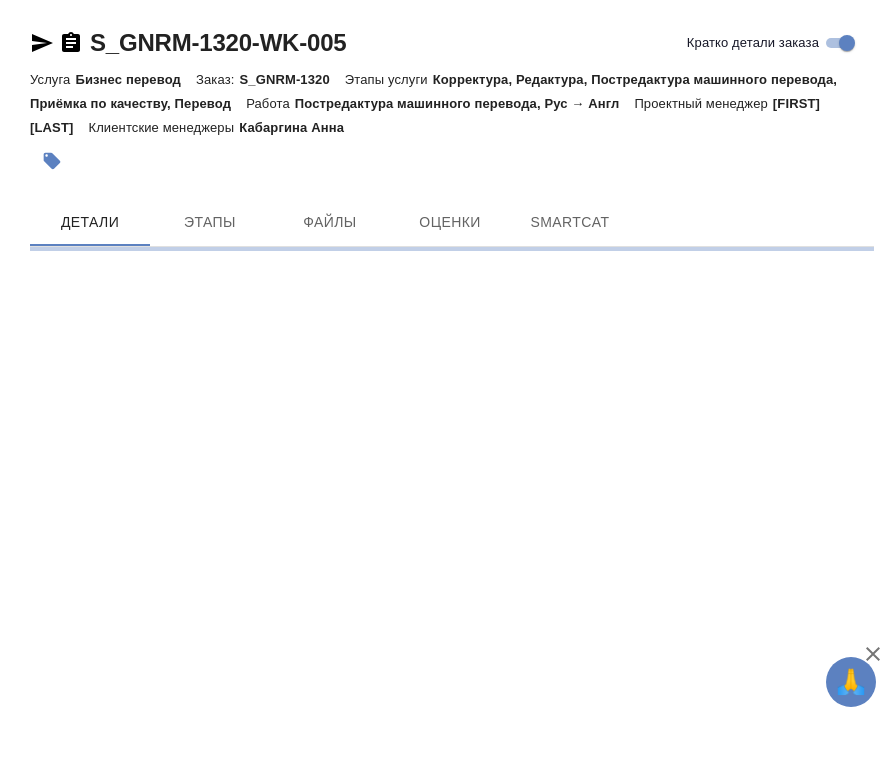 scroll, scrollTop: 0, scrollLeft: 0, axis: both 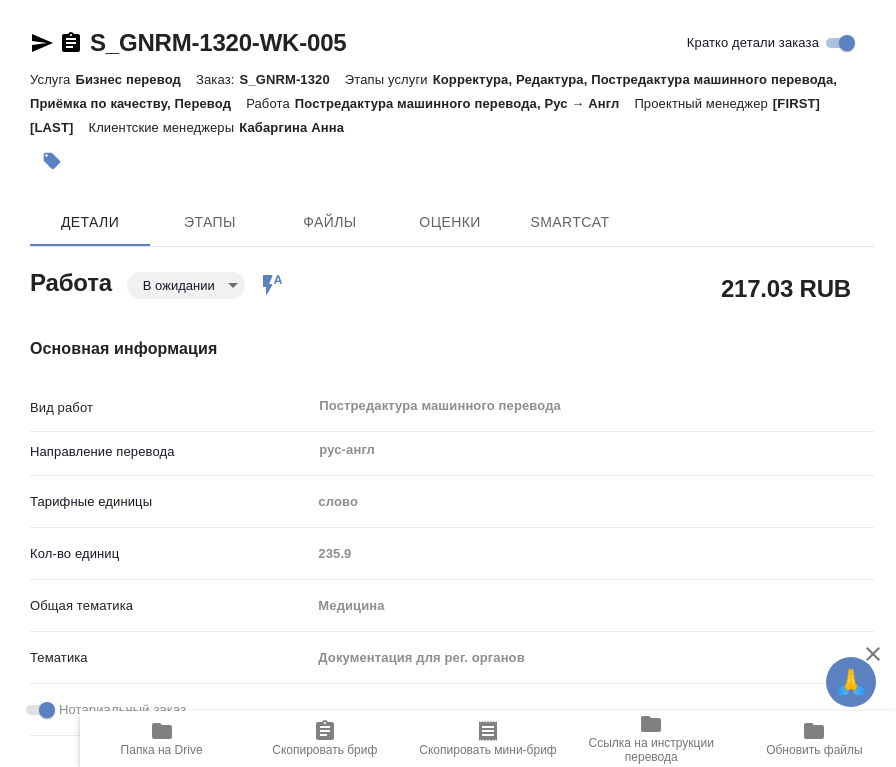 type on "x" 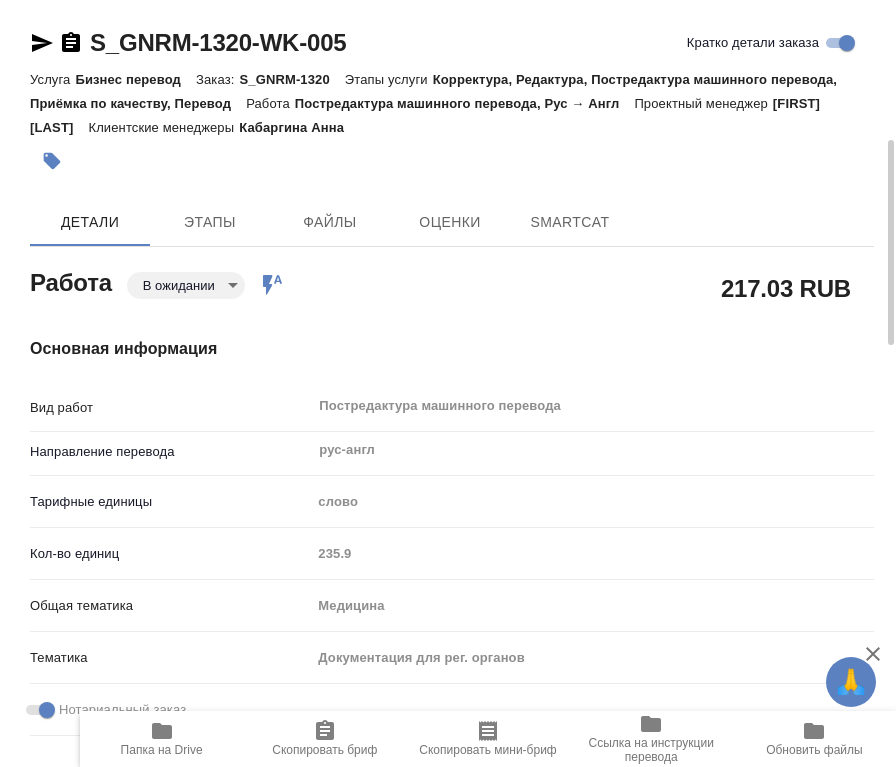 type on "x" 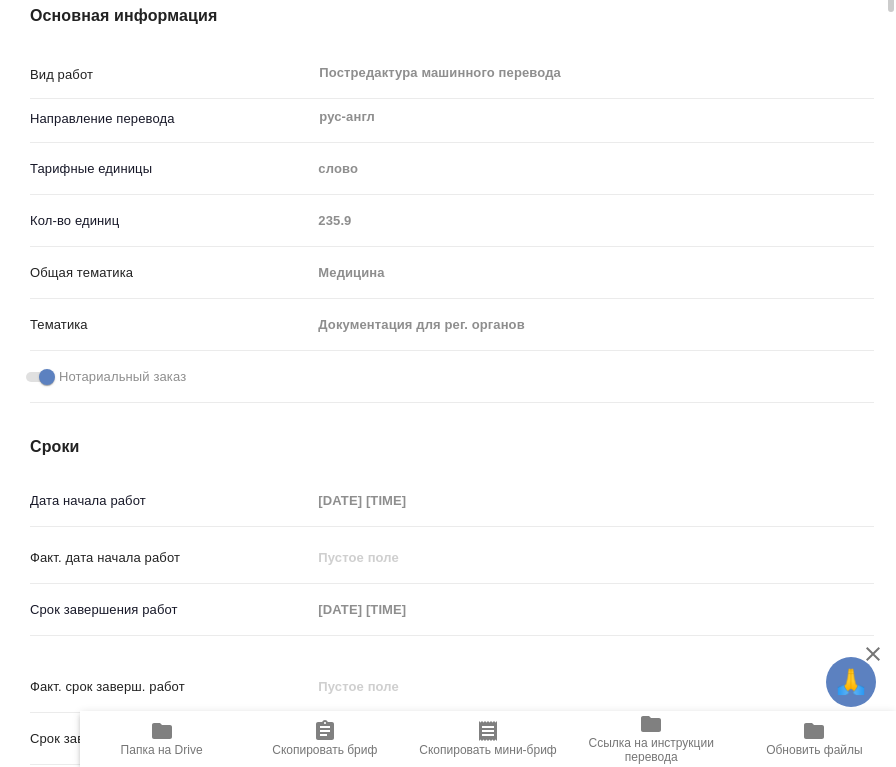 type on "x" 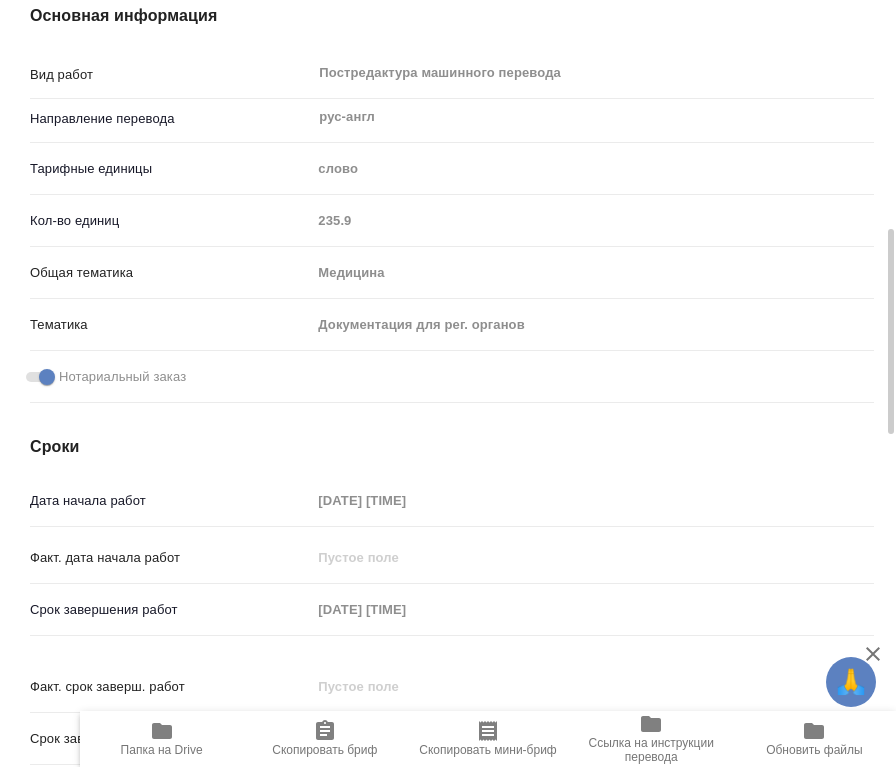scroll, scrollTop: 444, scrollLeft: 0, axis: vertical 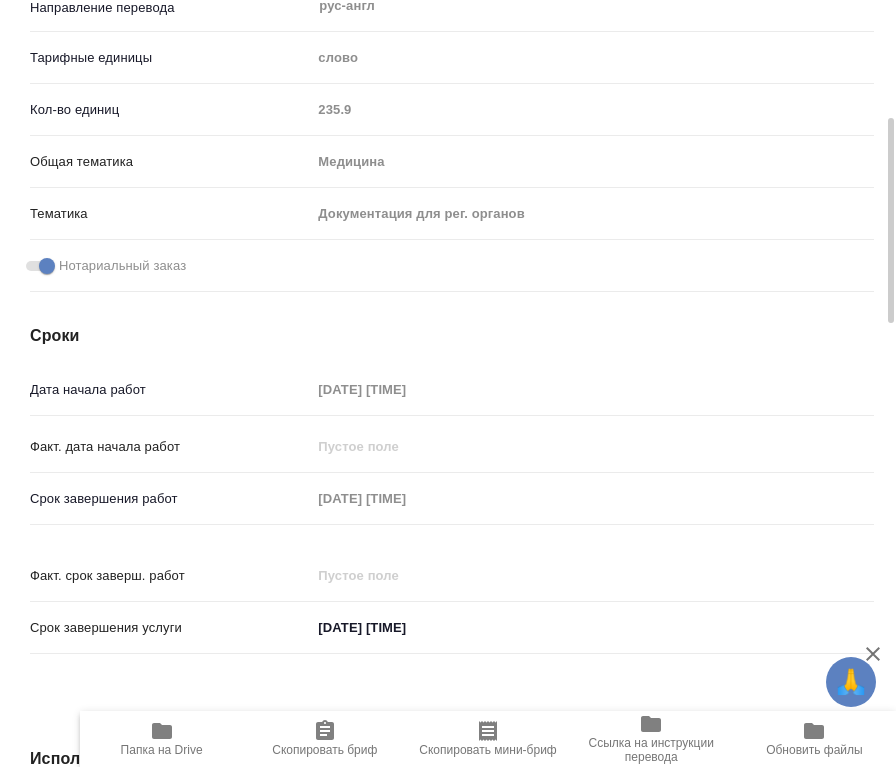type on "x" 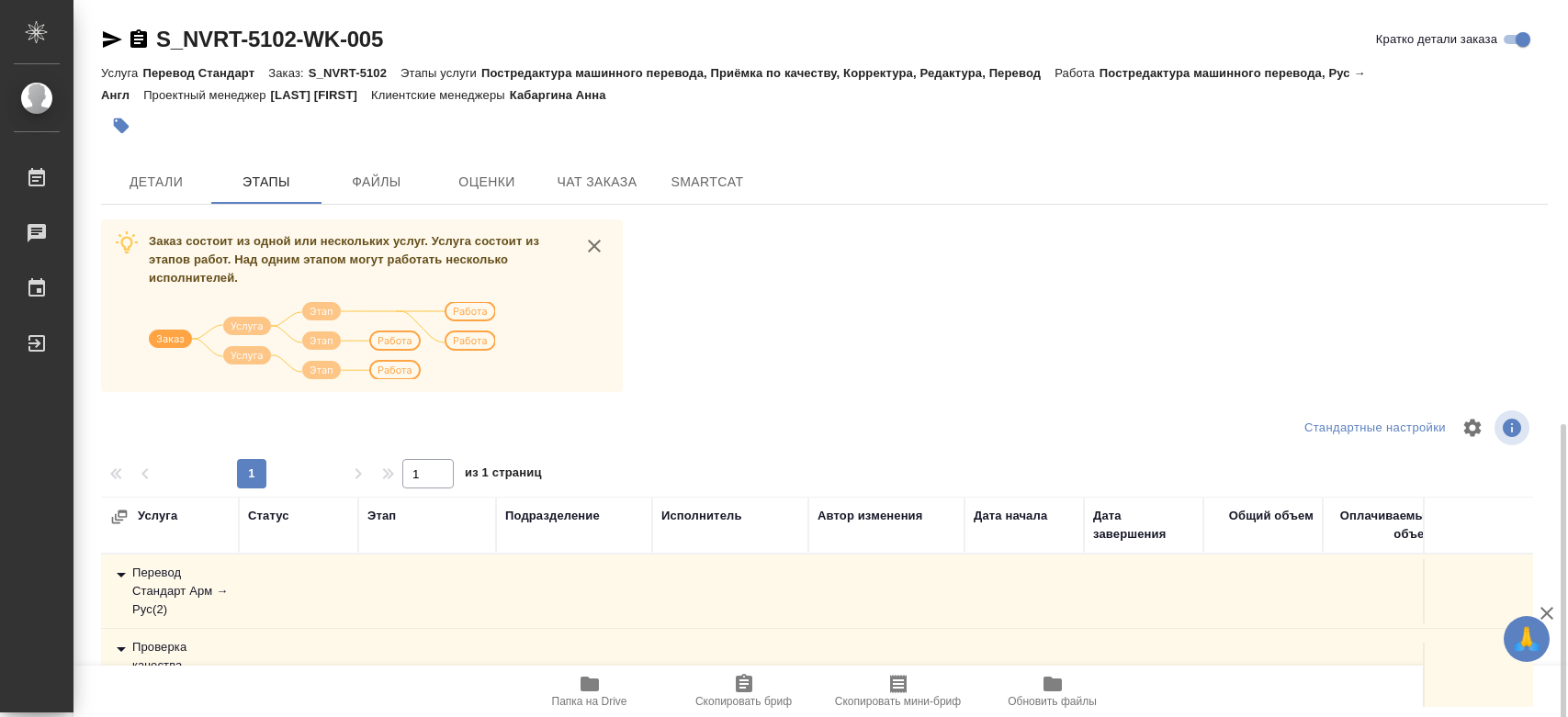 scroll, scrollTop: 0, scrollLeft: 0, axis: both 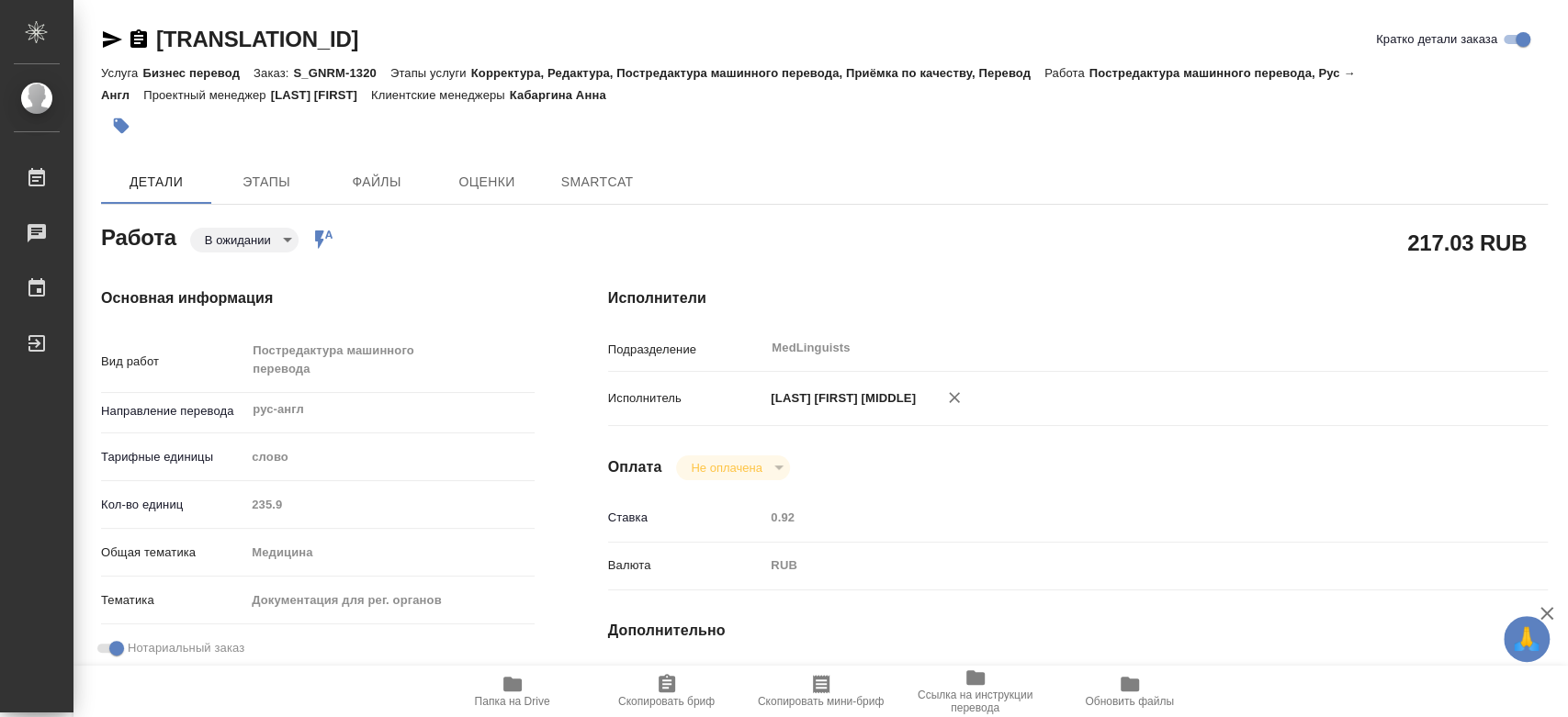 type on "x" 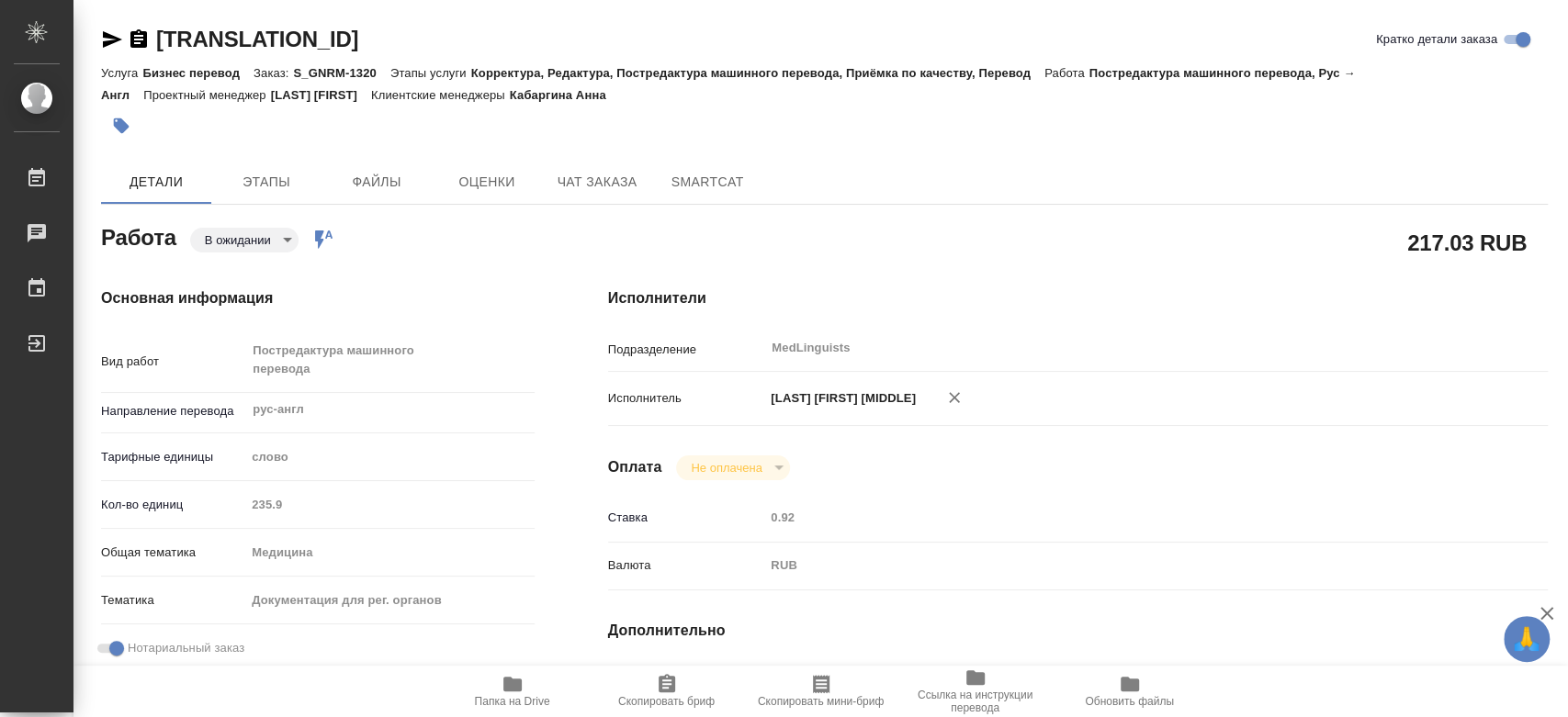 type on "x" 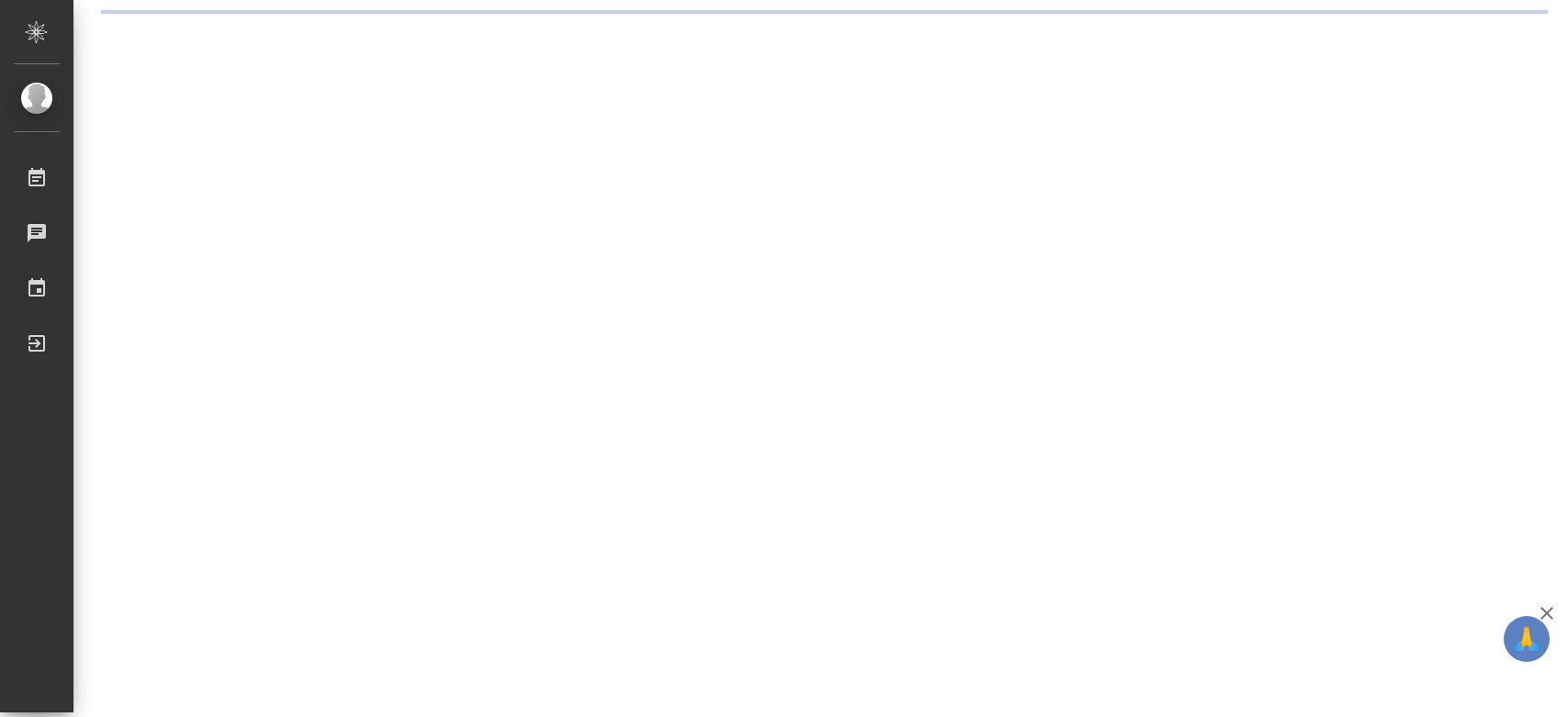 scroll, scrollTop: 0, scrollLeft: 0, axis: both 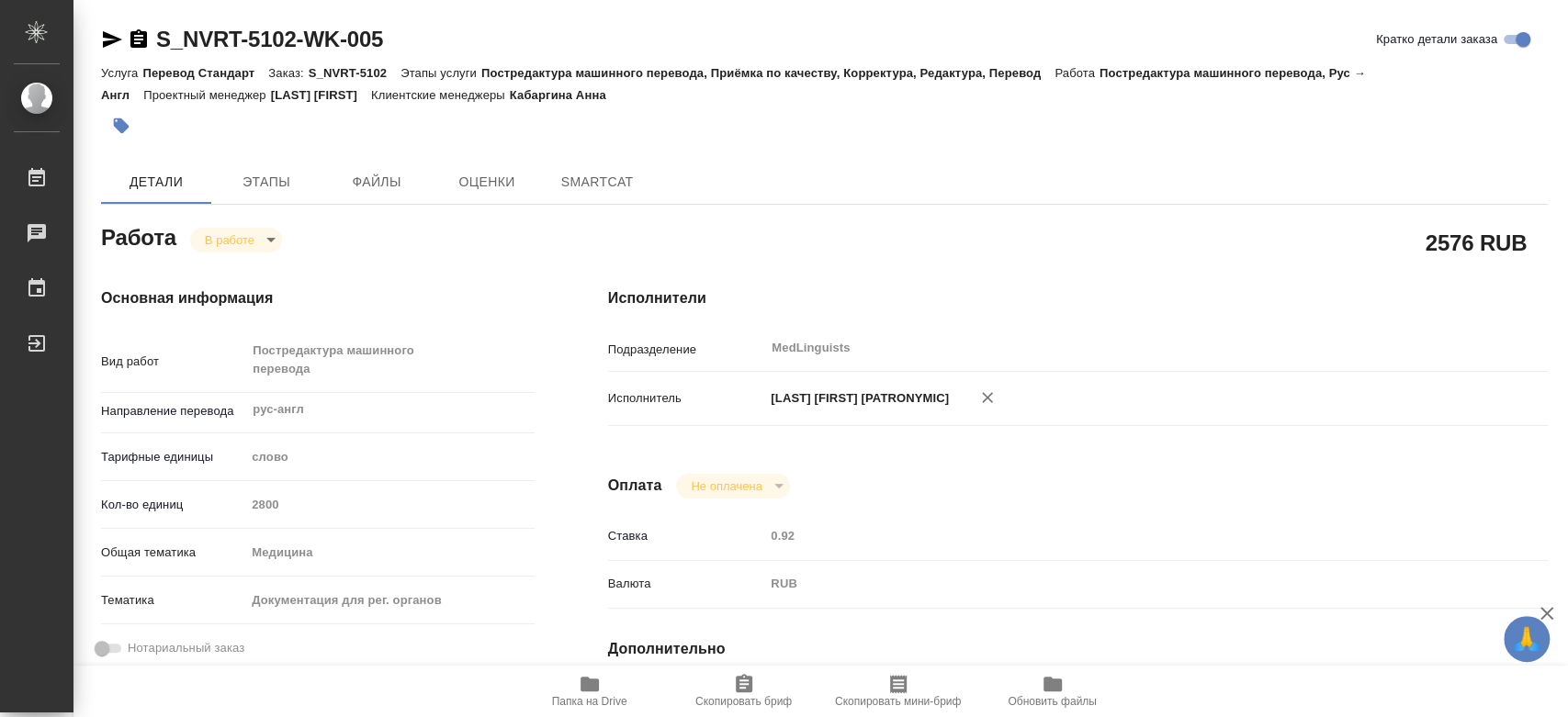 type on "x" 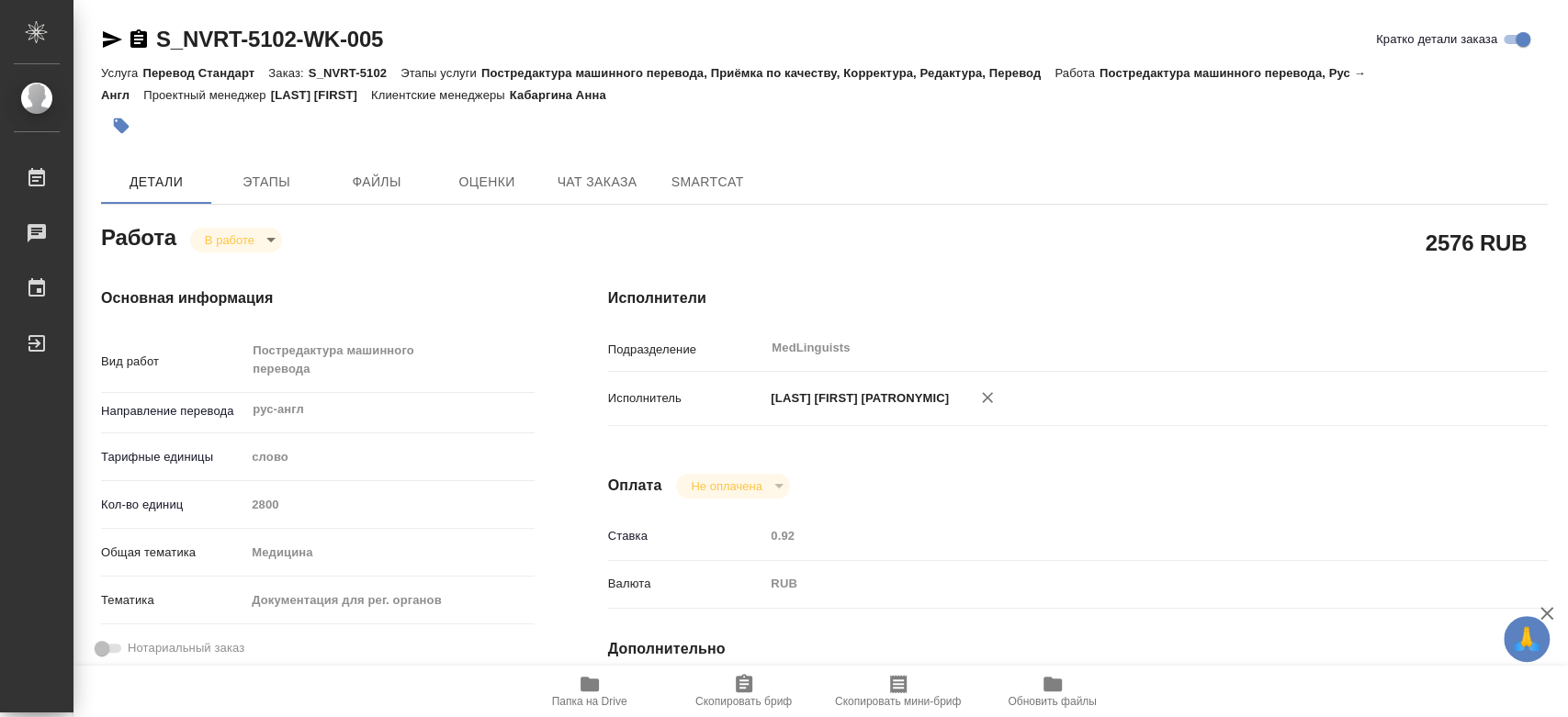 type on "x" 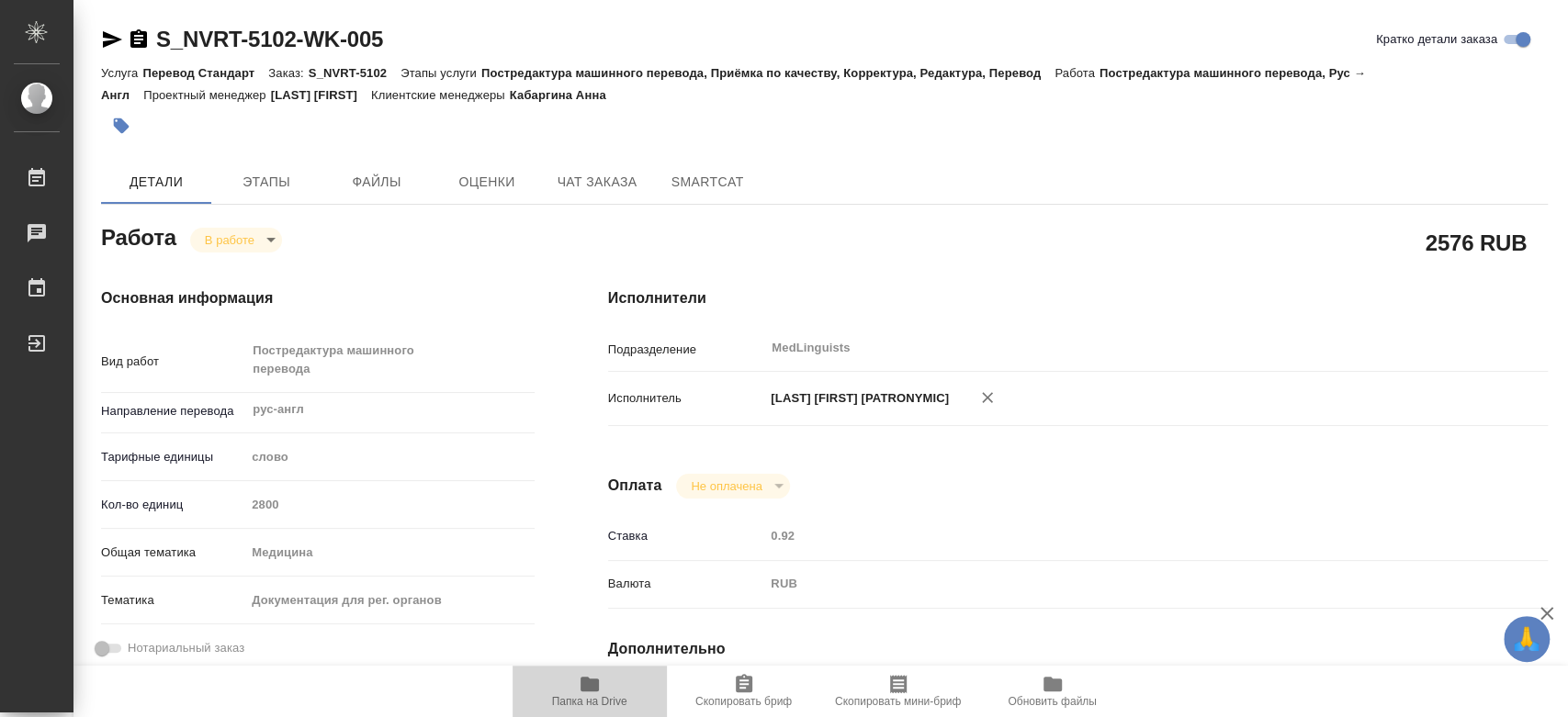 click on "Папка на Drive" at bounding box center (590, 690) 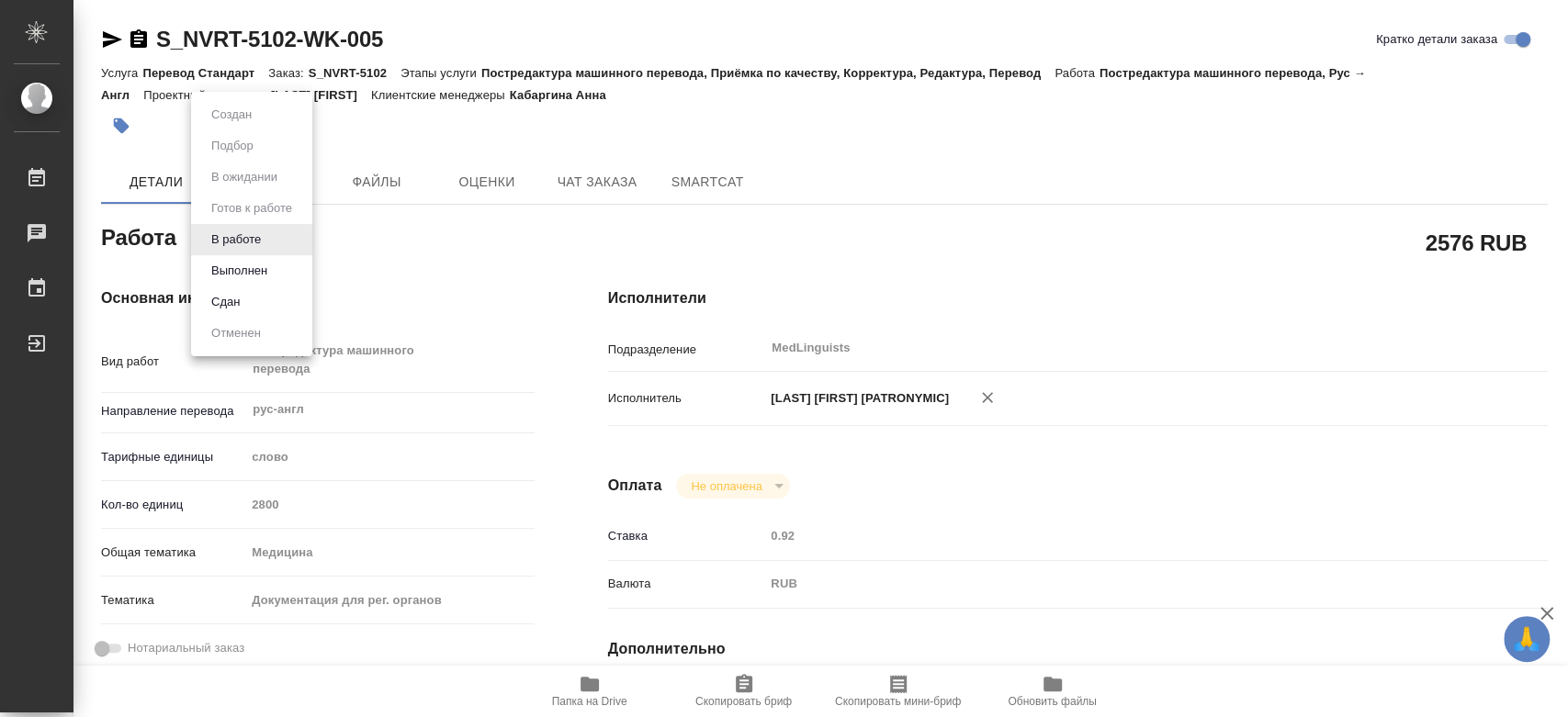 click on "🙏 .cls-1
fill:#fff;
AWATERA Chernyayeva Tatyana Работы 0 Чаты График Выйти S_NVRT-5102-WK-005 Кратко детали заказа Услуга Перевод Стандарт Заказ: S_NVRT-5102 Этапы услуги Постредактура машинного перевода, Приёмка по качеству, Корректура, Редактура, Перевод Работа Постредактура машинного перевода, Рус → Англ Проектный менеджер Грабко Мария Клиентские менеджеры Кабаргина Анна Детали Этапы Файлы Оценки Чат заказа SmartCat Работа В работе inProgress 2576 RUB Основная информация Вид работ Постредактура машинного перевода x ​ Направление перевода рус-англ ​ Тарифные единицы слово 2800 x" at bounding box center (784, 358) 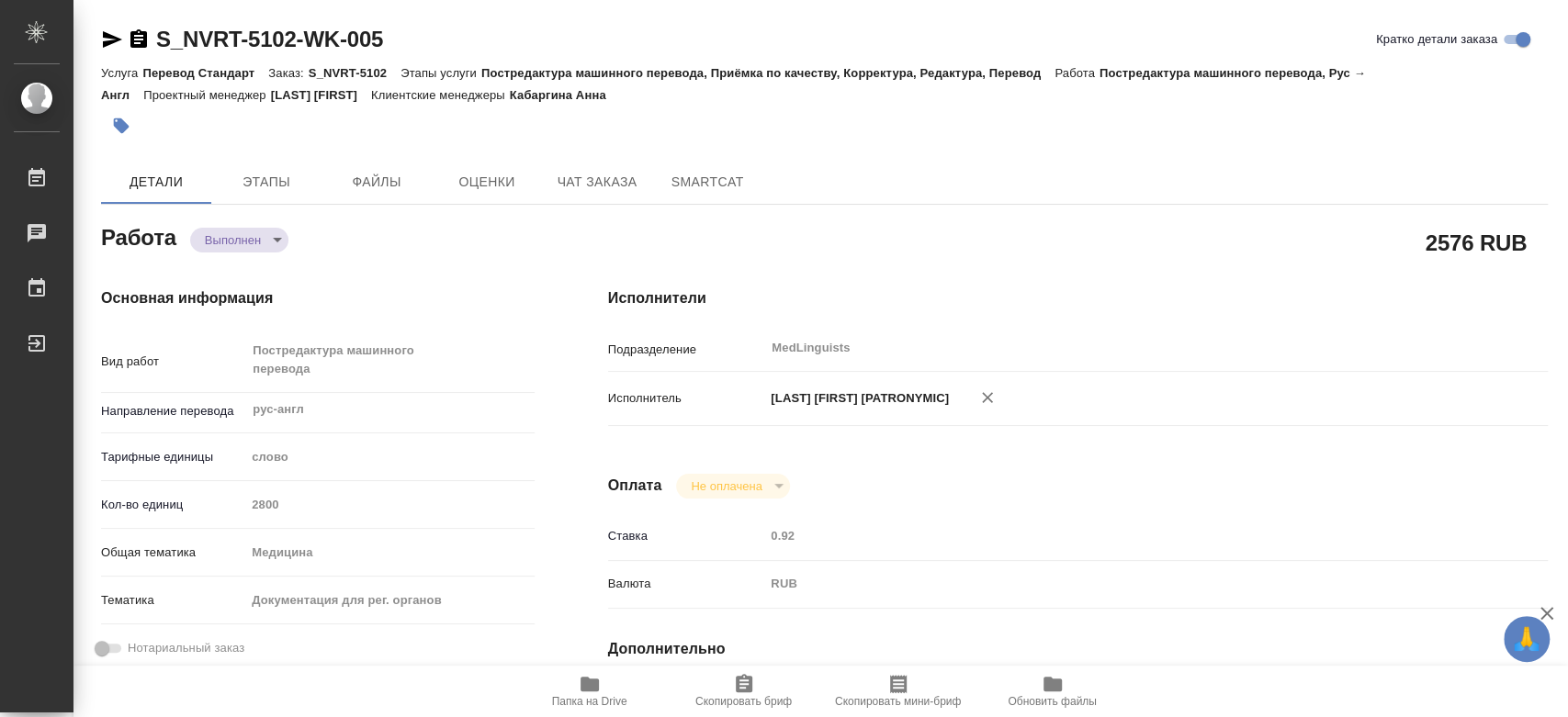 type on "x" 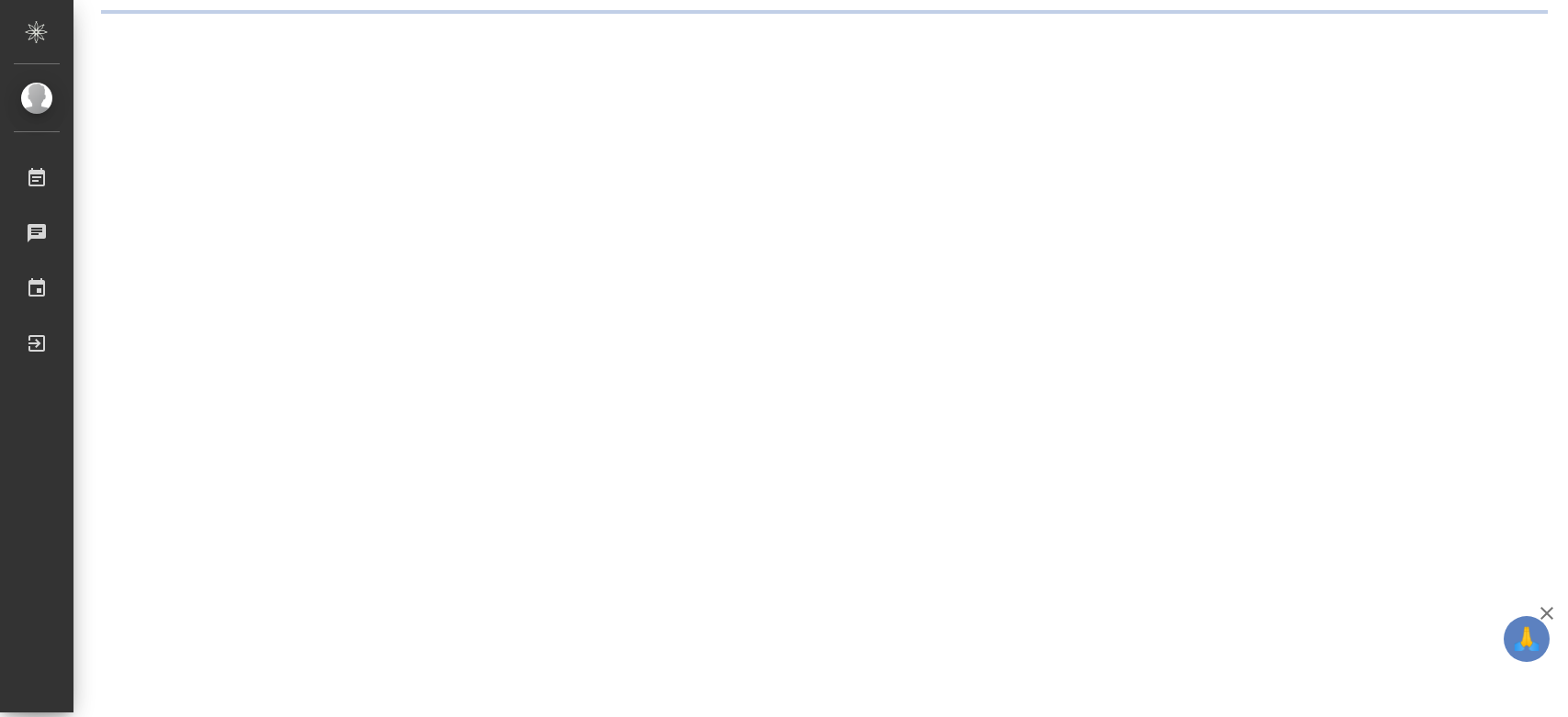 scroll, scrollTop: 0, scrollLeft: 0, axis: both 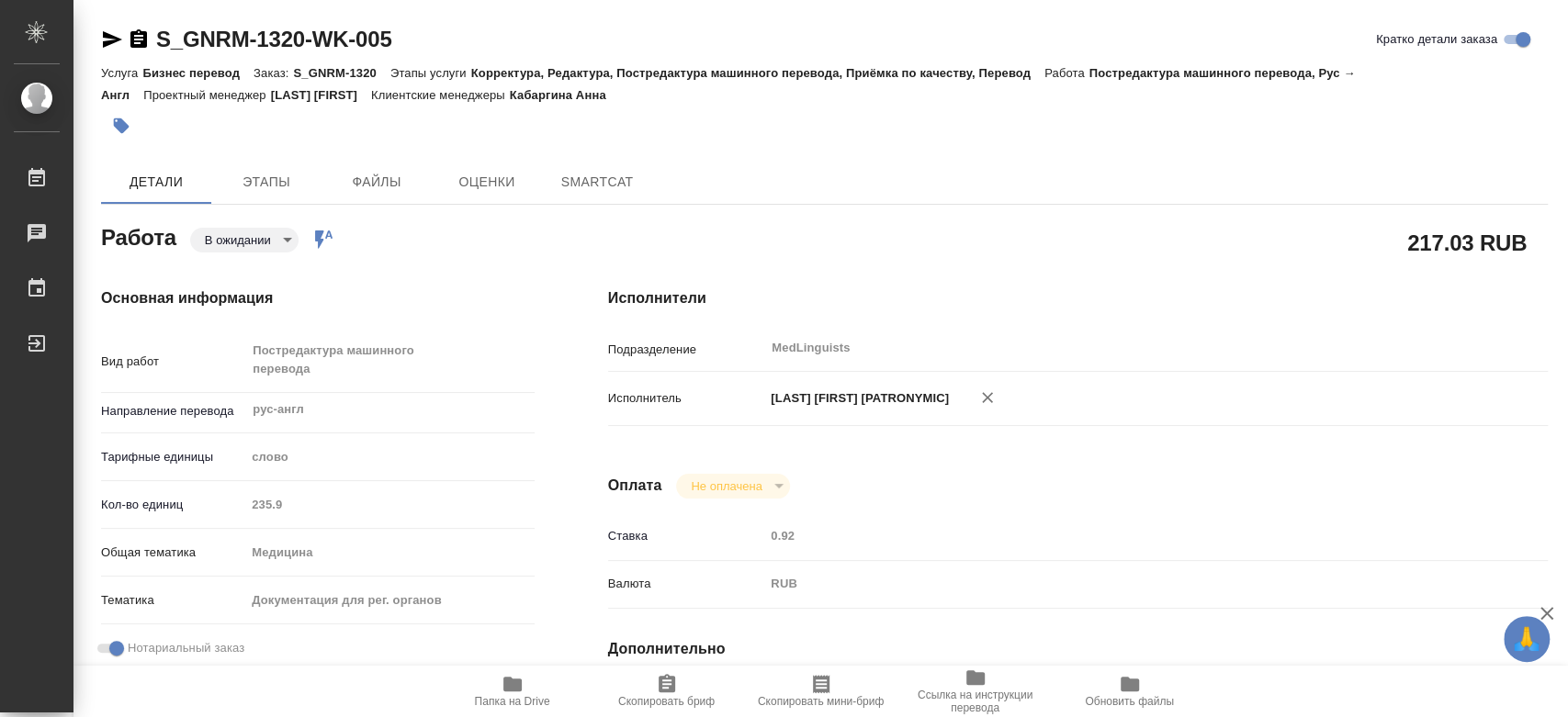 type on "x" 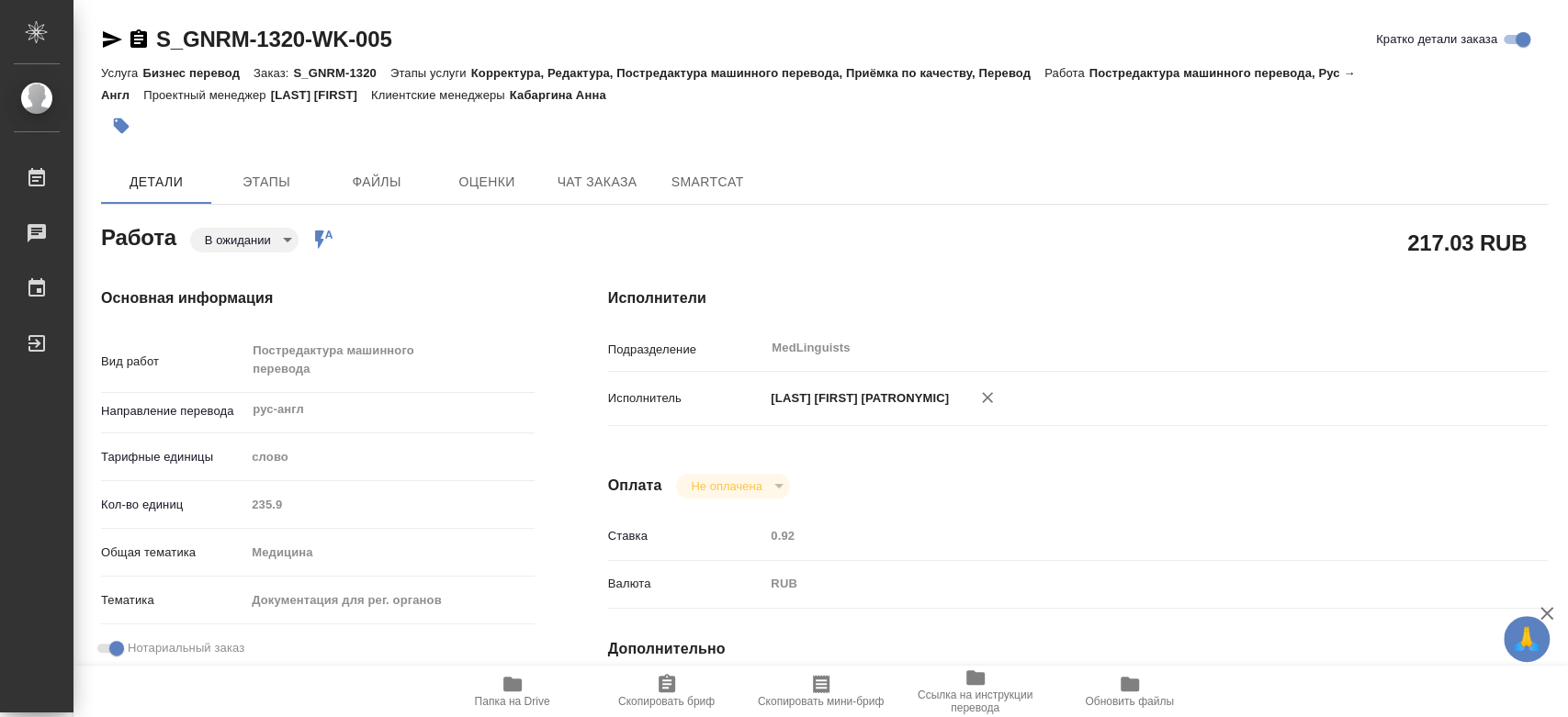 click on "Папка на Drive" at bounding box center [513, 701] 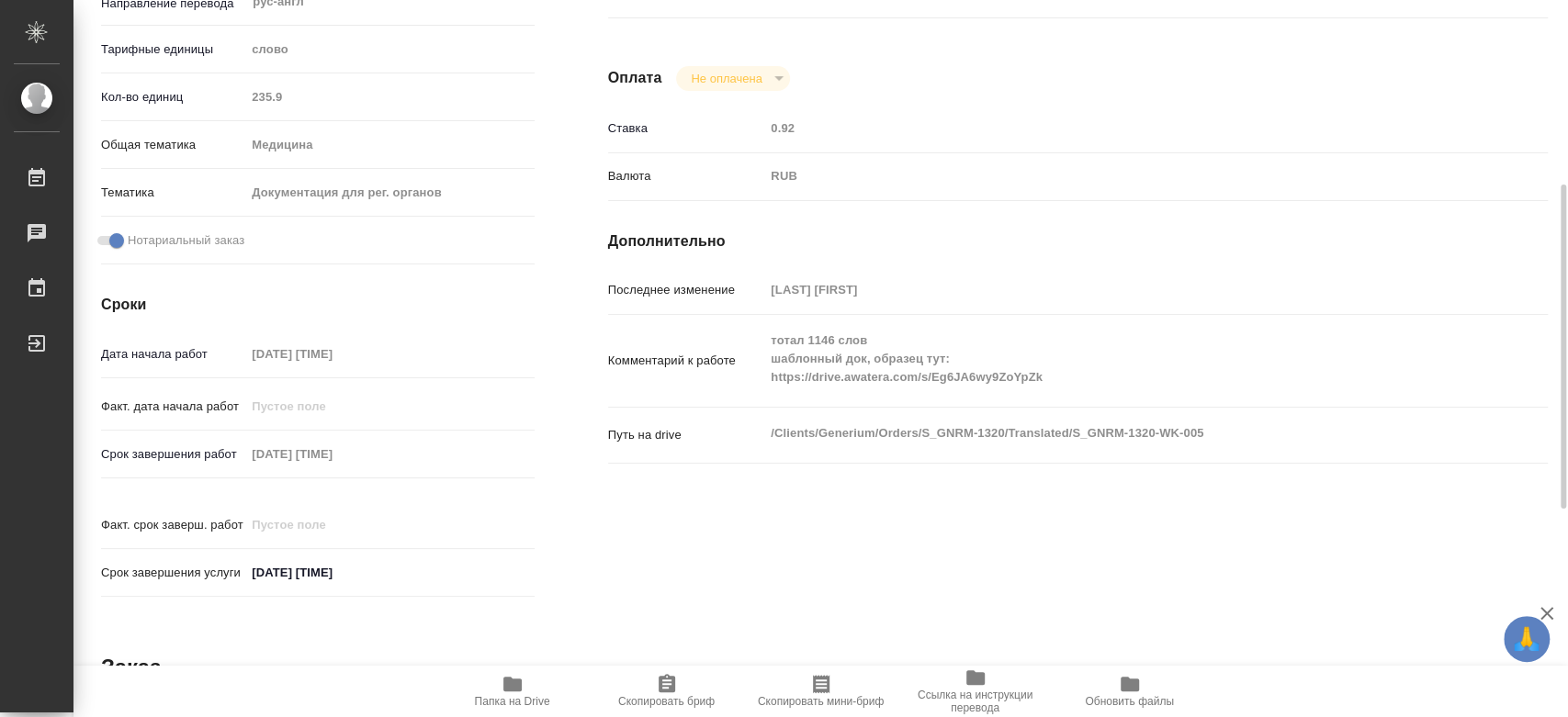 scroll, scrollTop: 0, scrollLeft: 0, axis: both 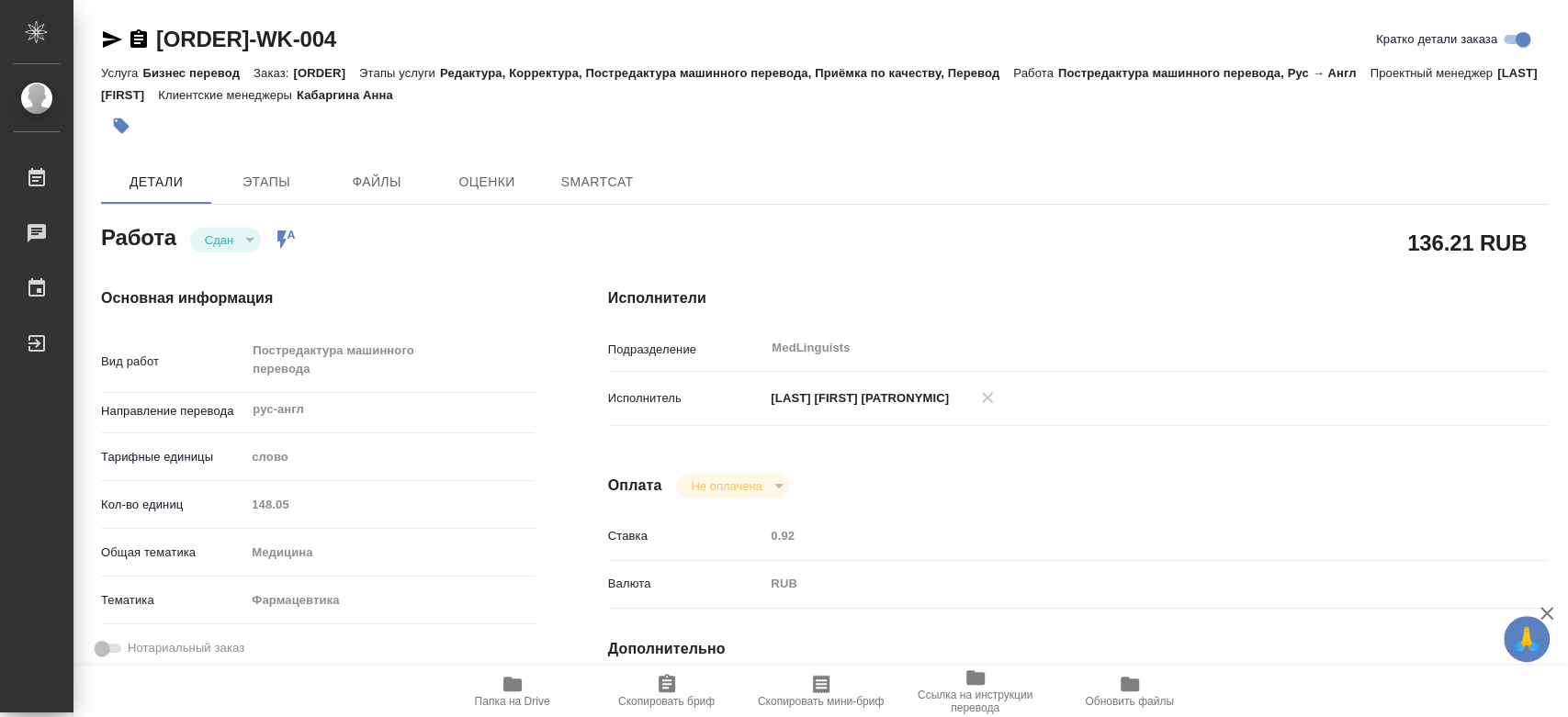 type on "x" 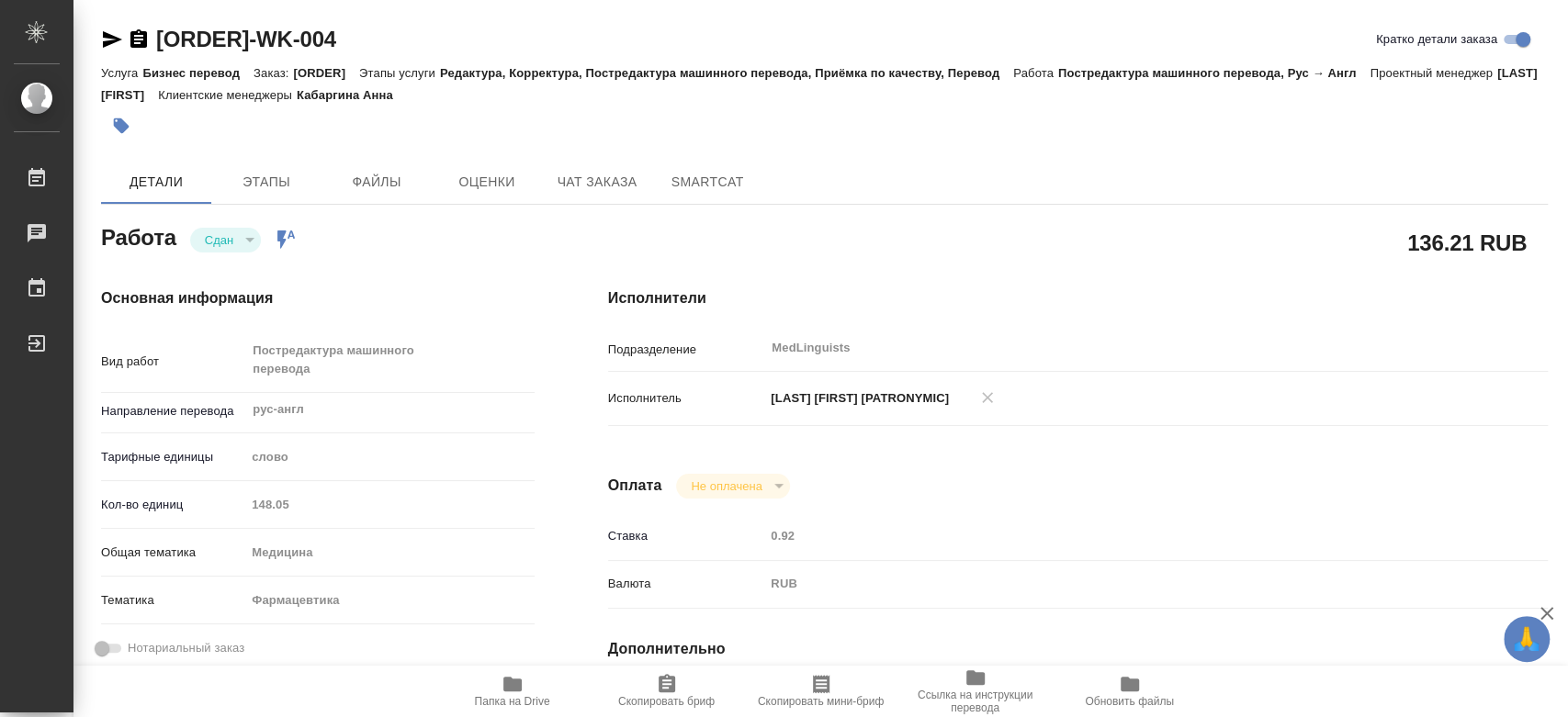 type on "x" 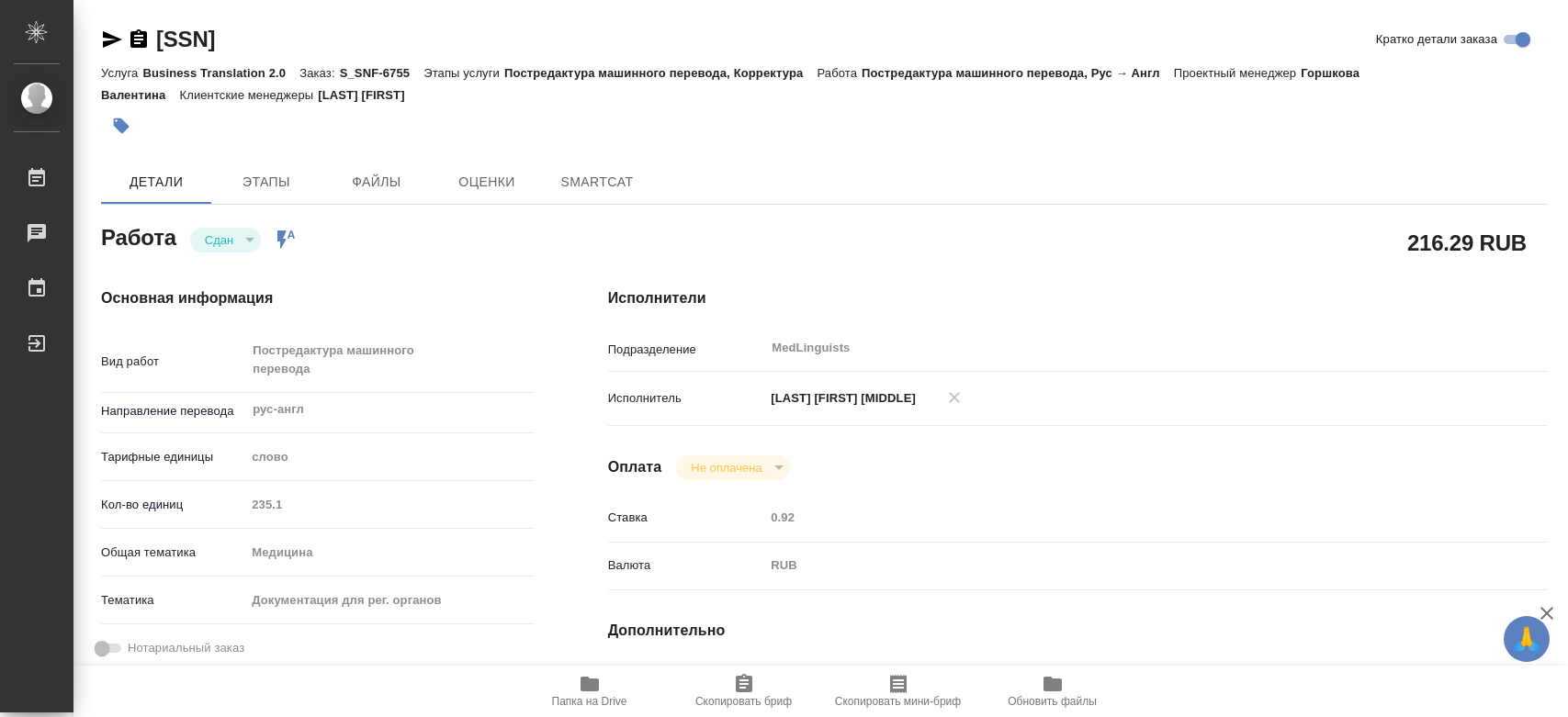 type on "x" 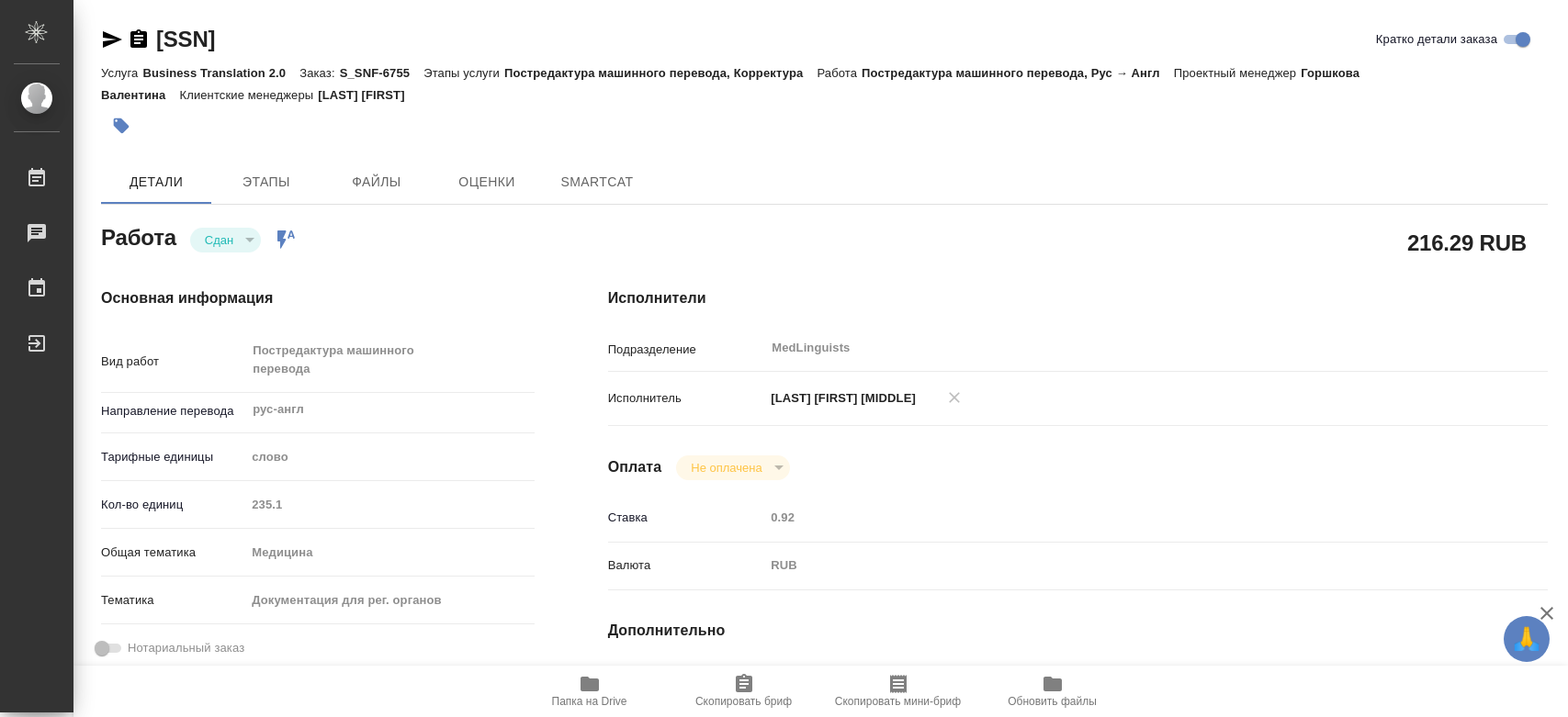 type on "x" 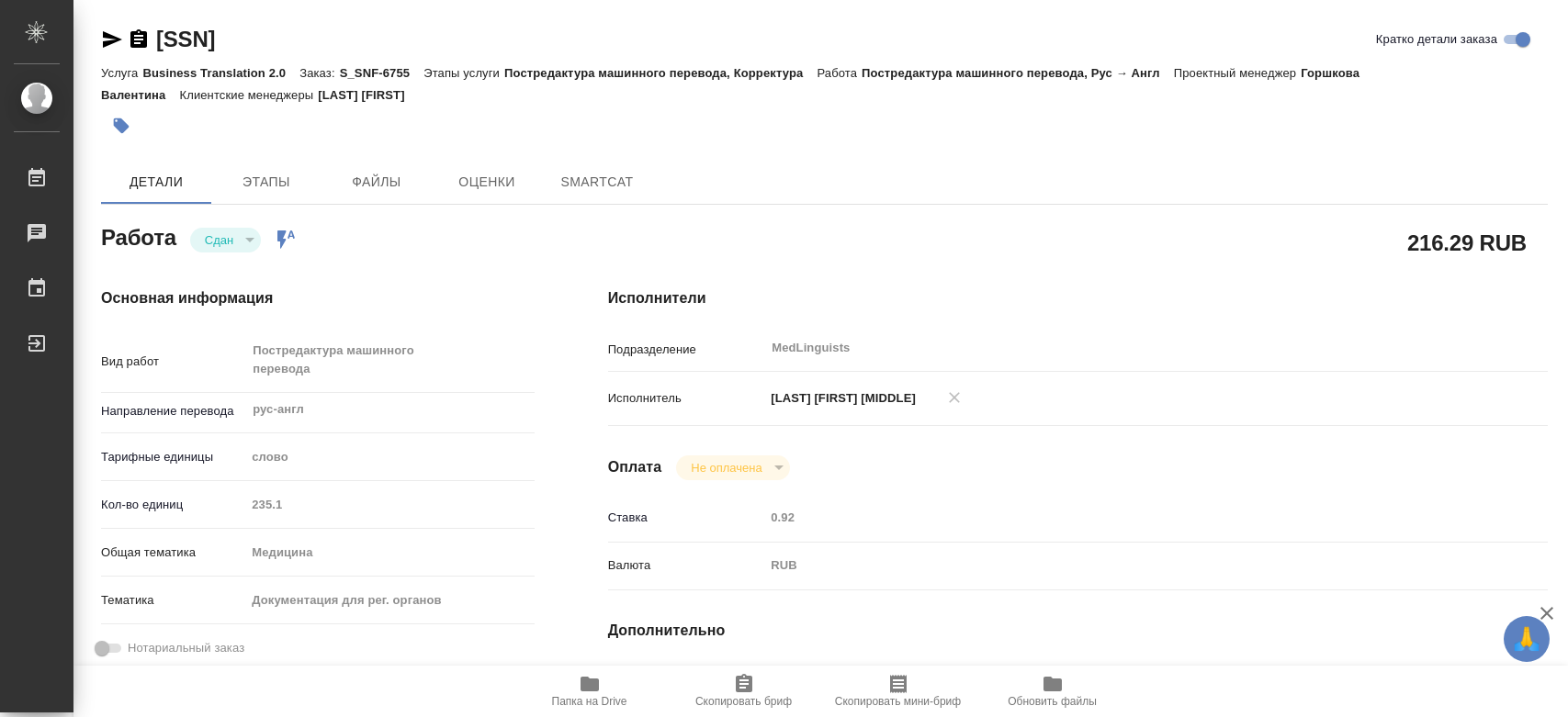 type on "x" 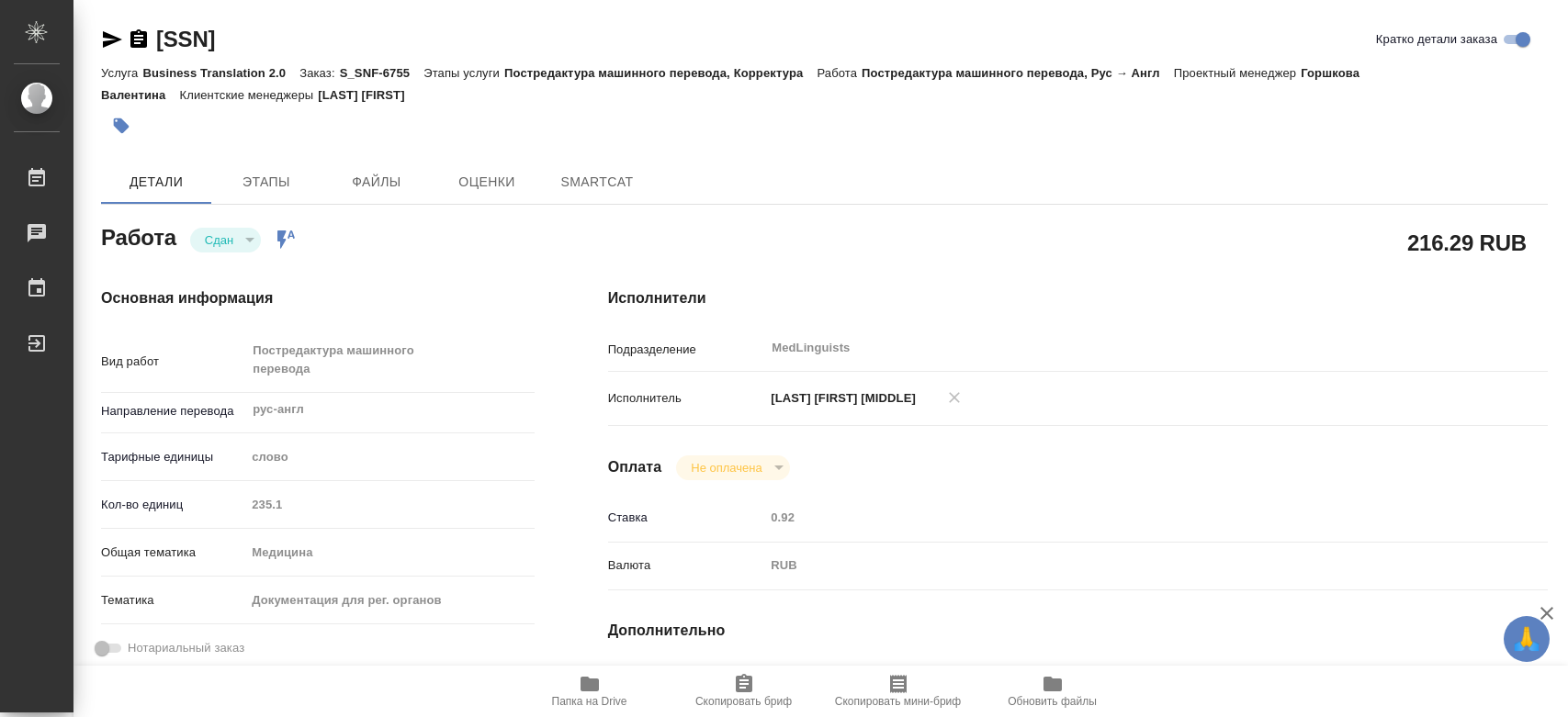 type on "x" 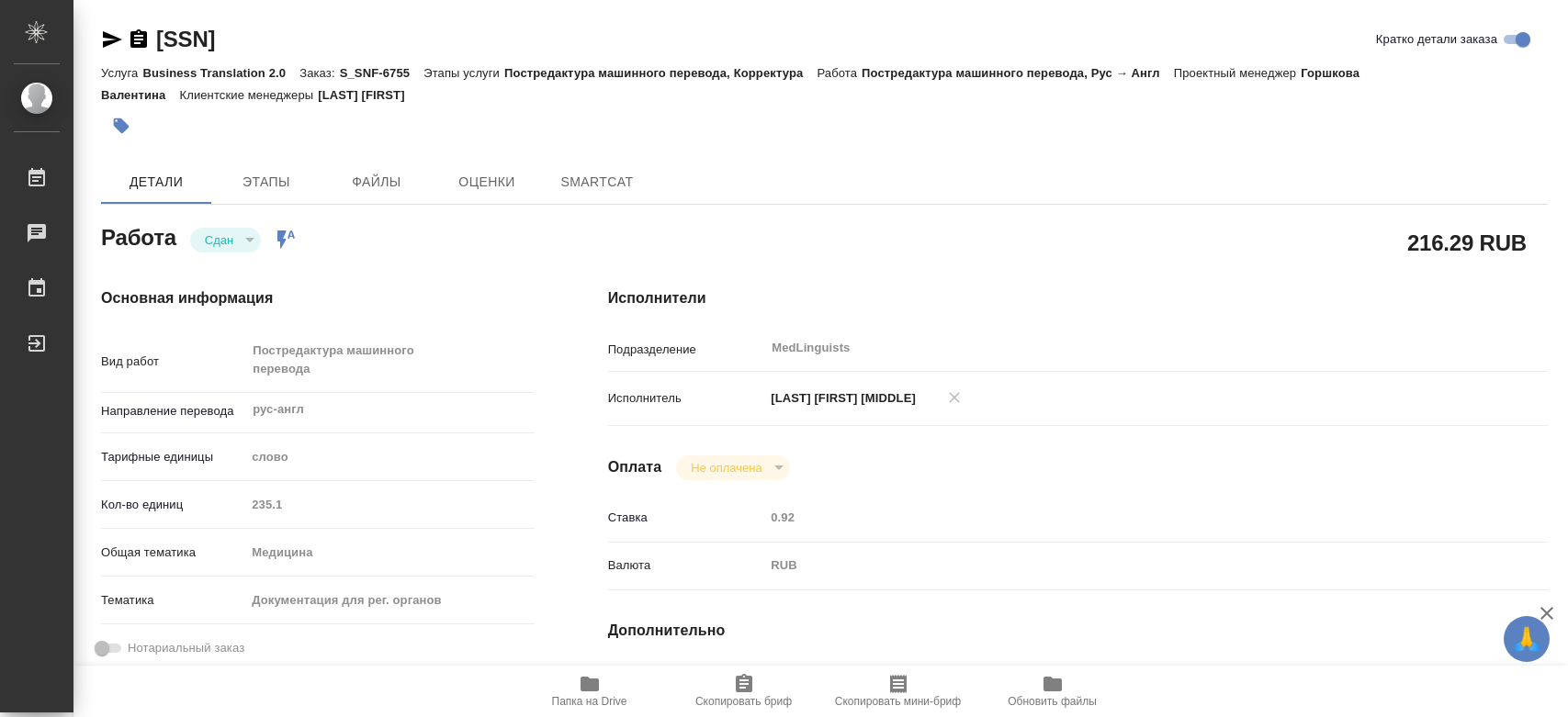 type on "x" 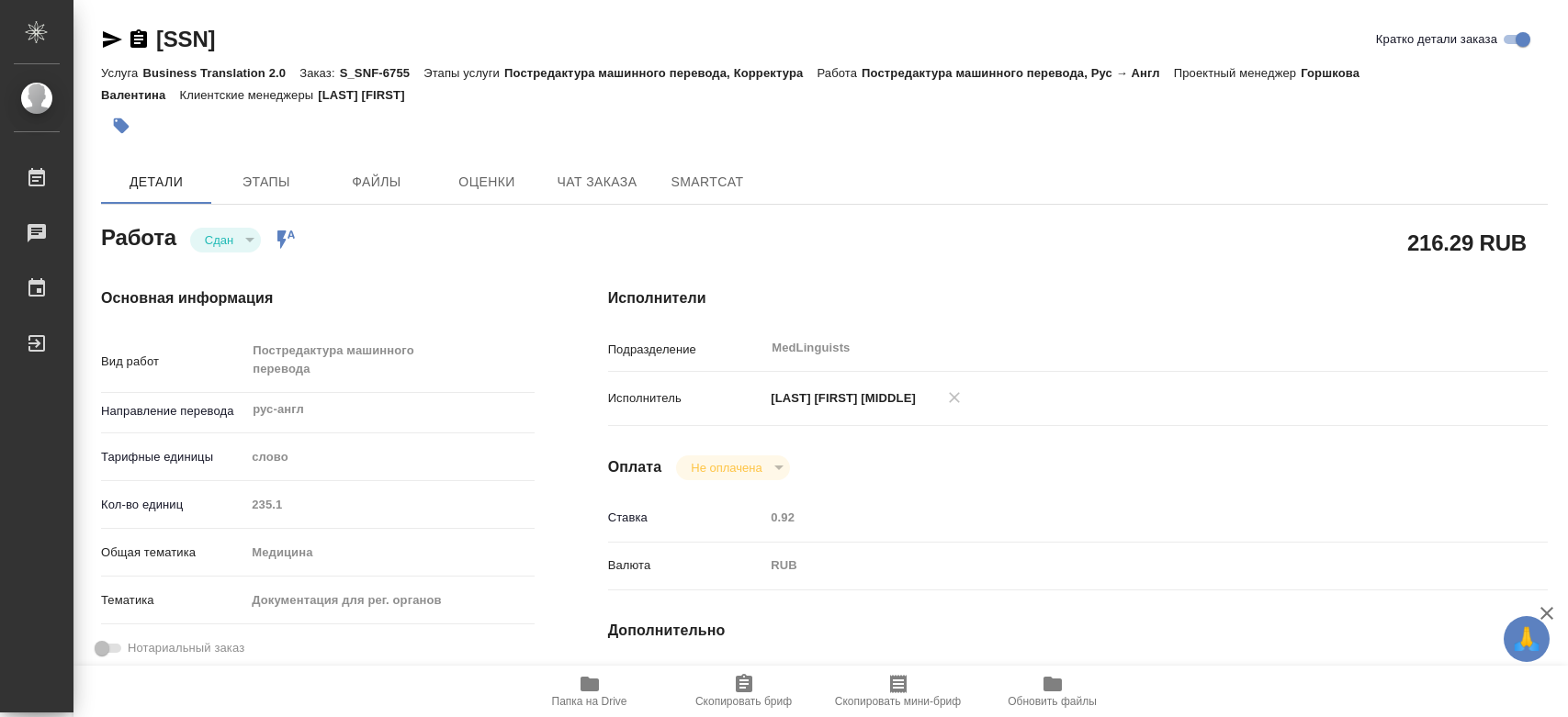 scroll, scrollTop: 0, scrollLeft: 0, axis: both 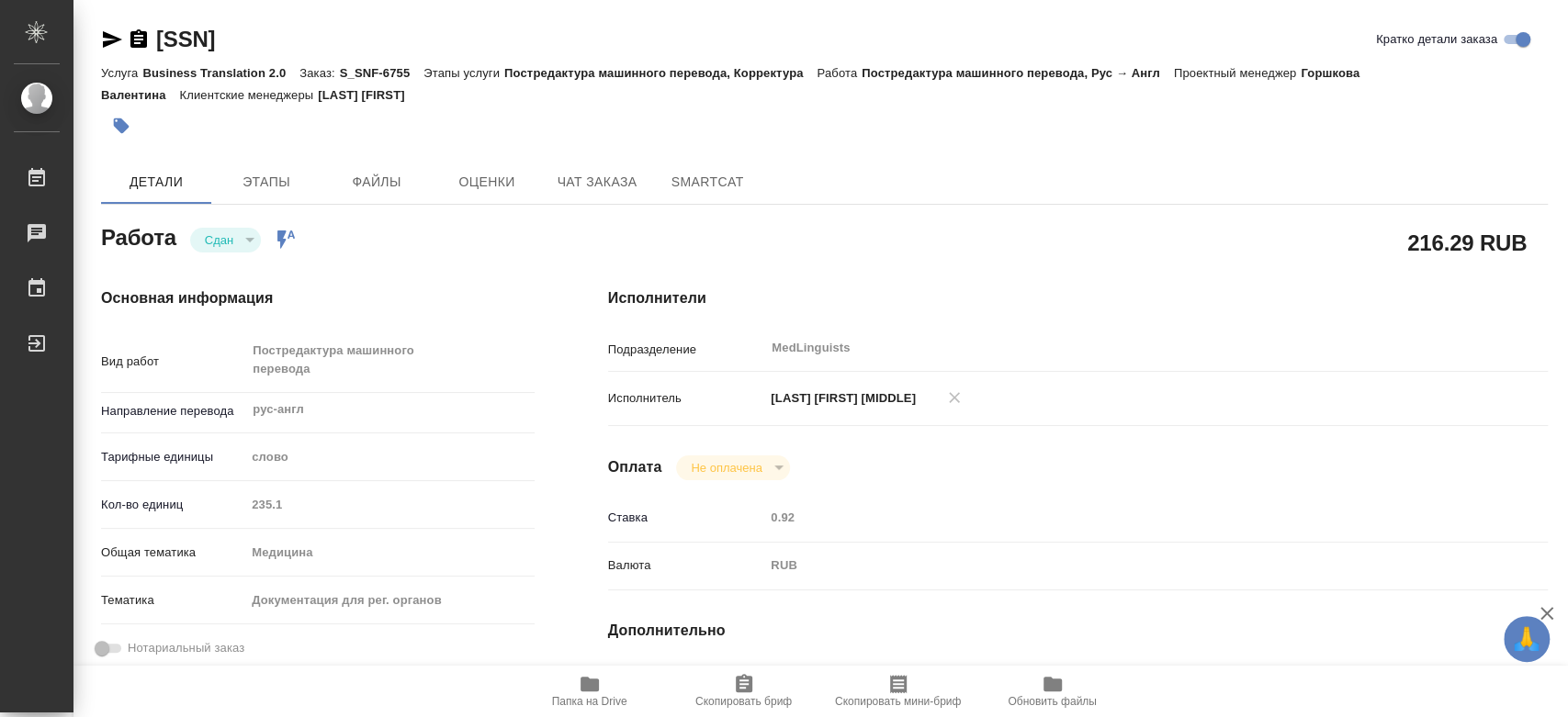 type on "x" 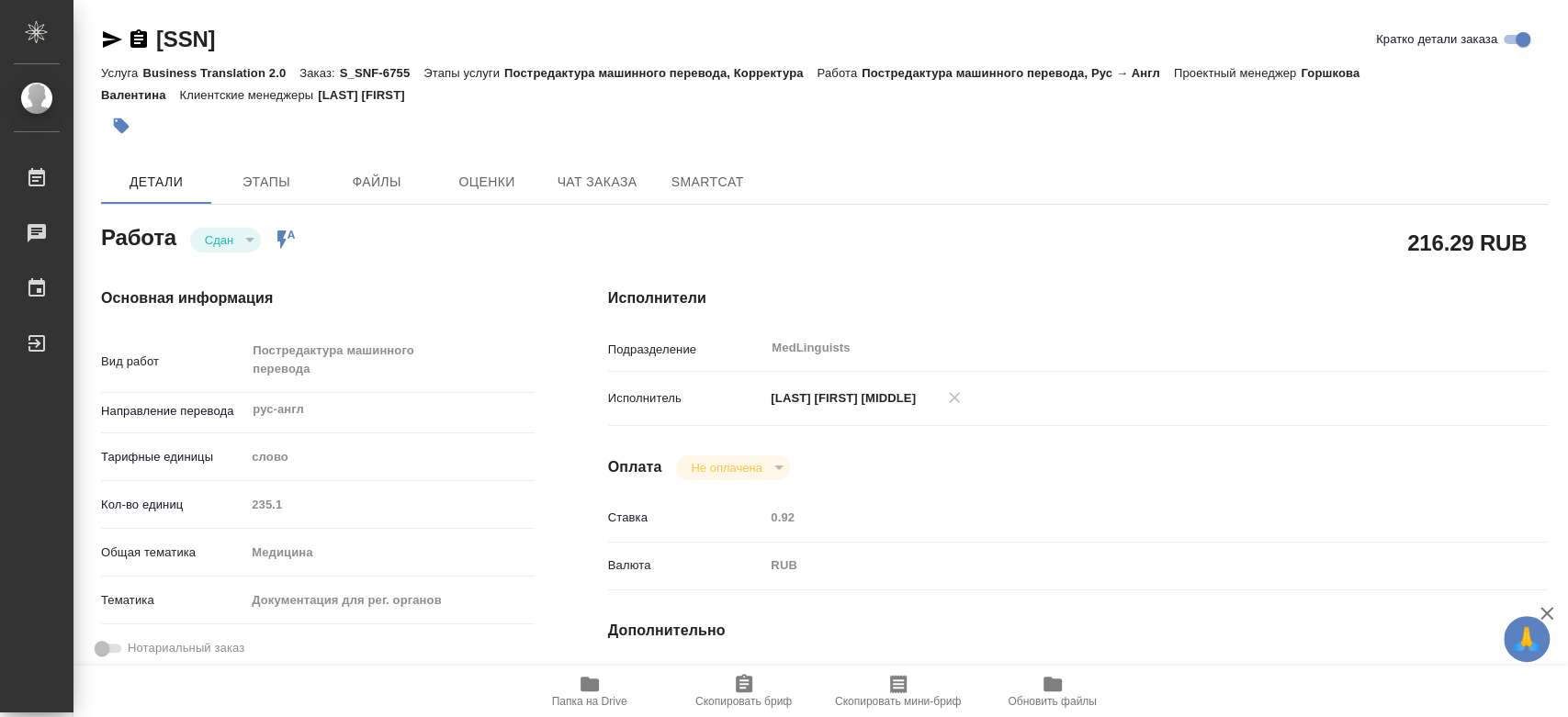type on "x" 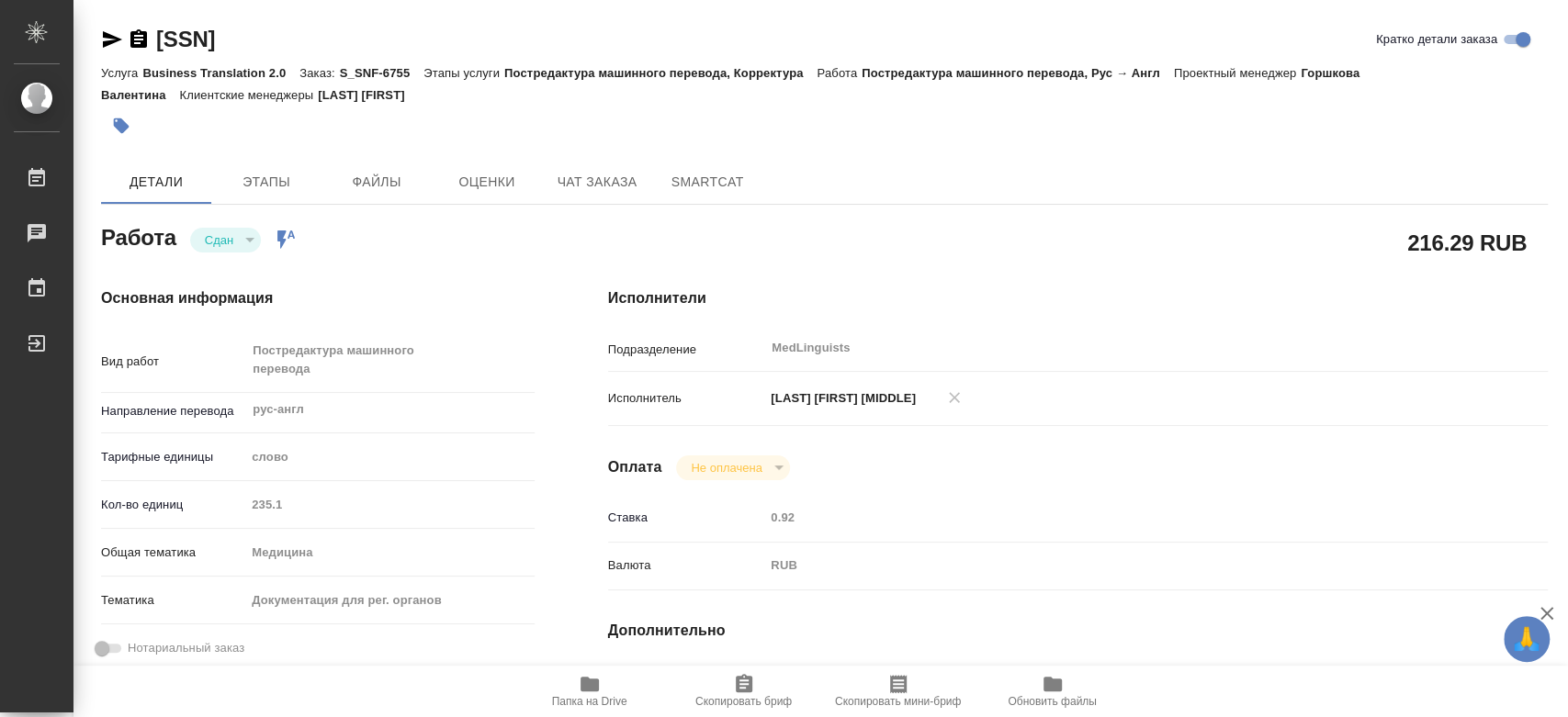 click on "Кол-во единиц 235.1" at bounding box center (318, 504) 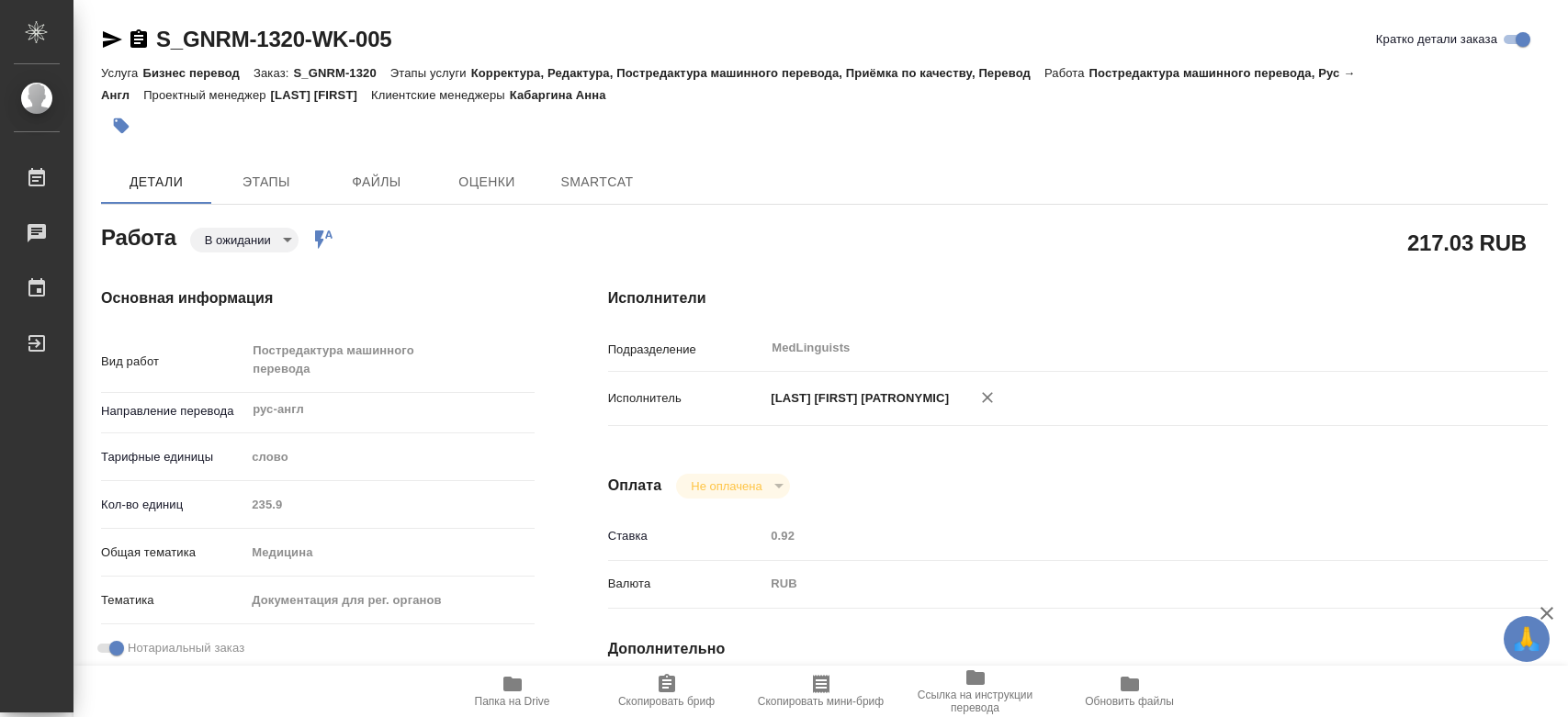 type on "x" 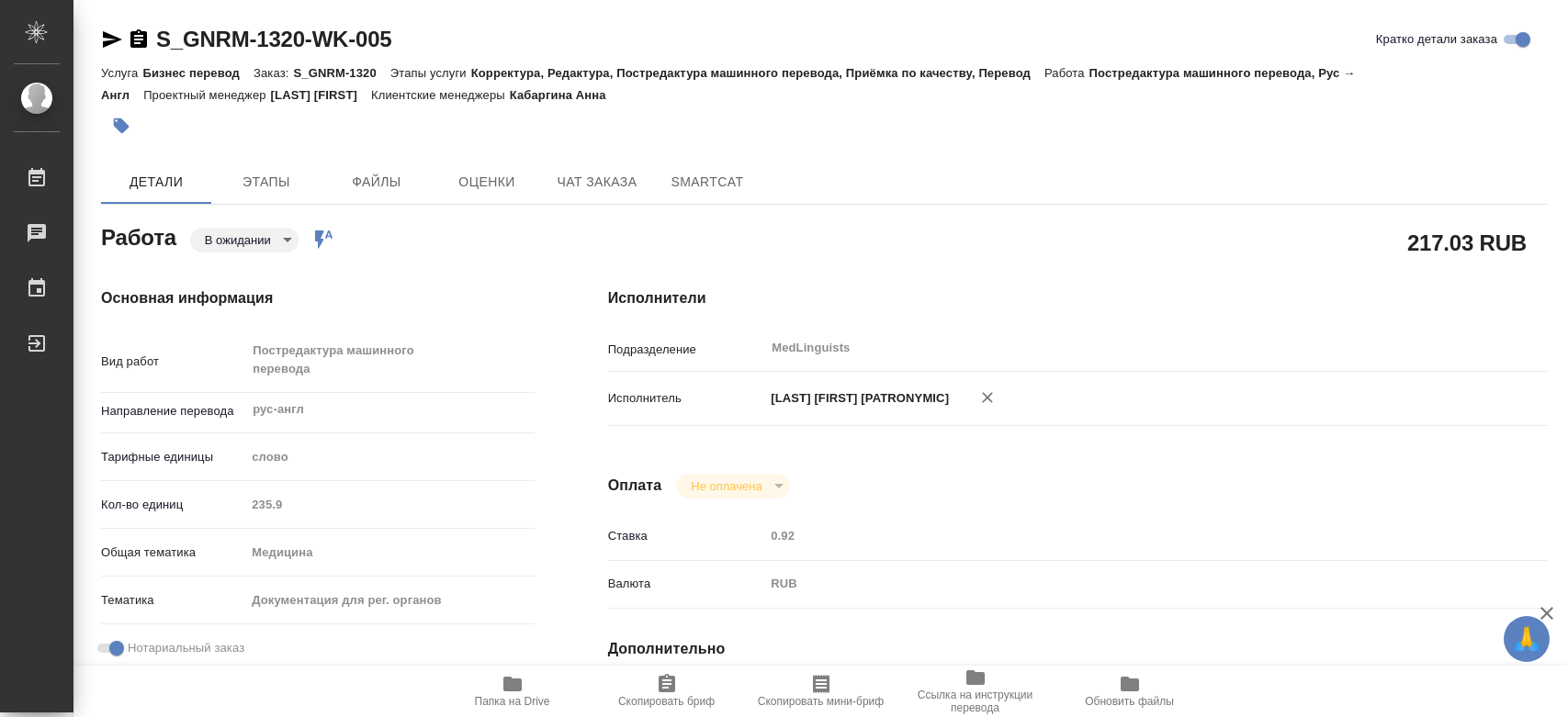 scroll, scrollTop: 0, scrollLeft: 0, axis: both 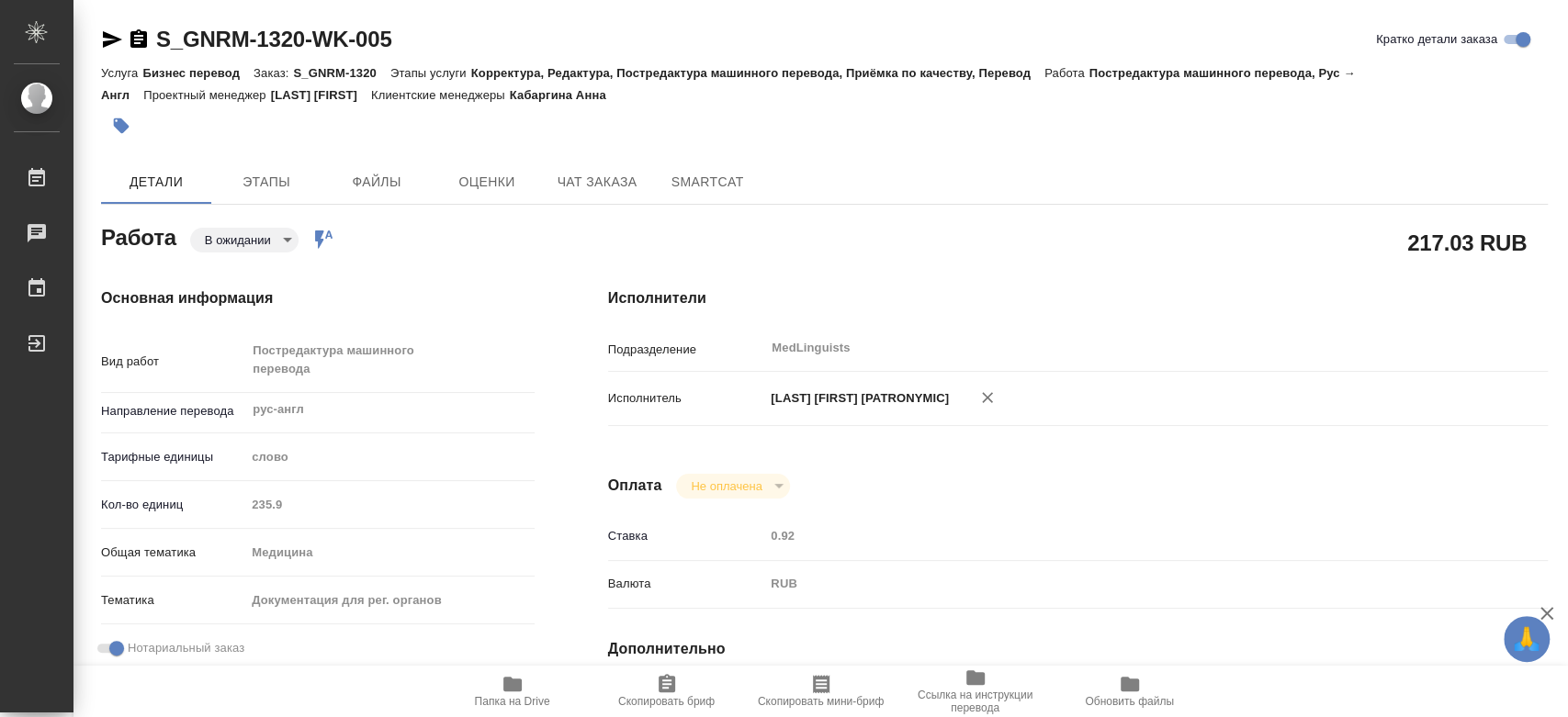 type on "x" 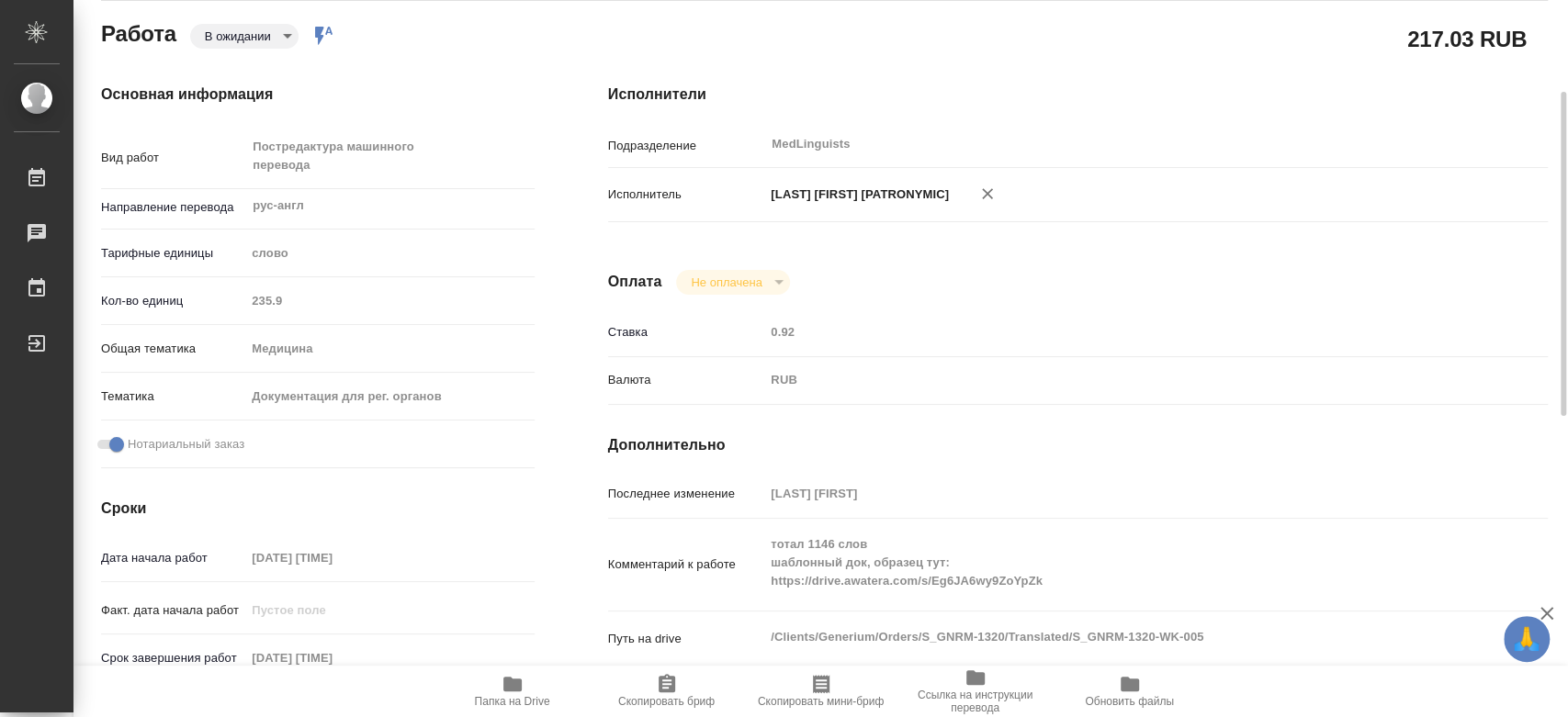 scroll, scrollTop: 306, scrollLeft: 0, axis: vertical 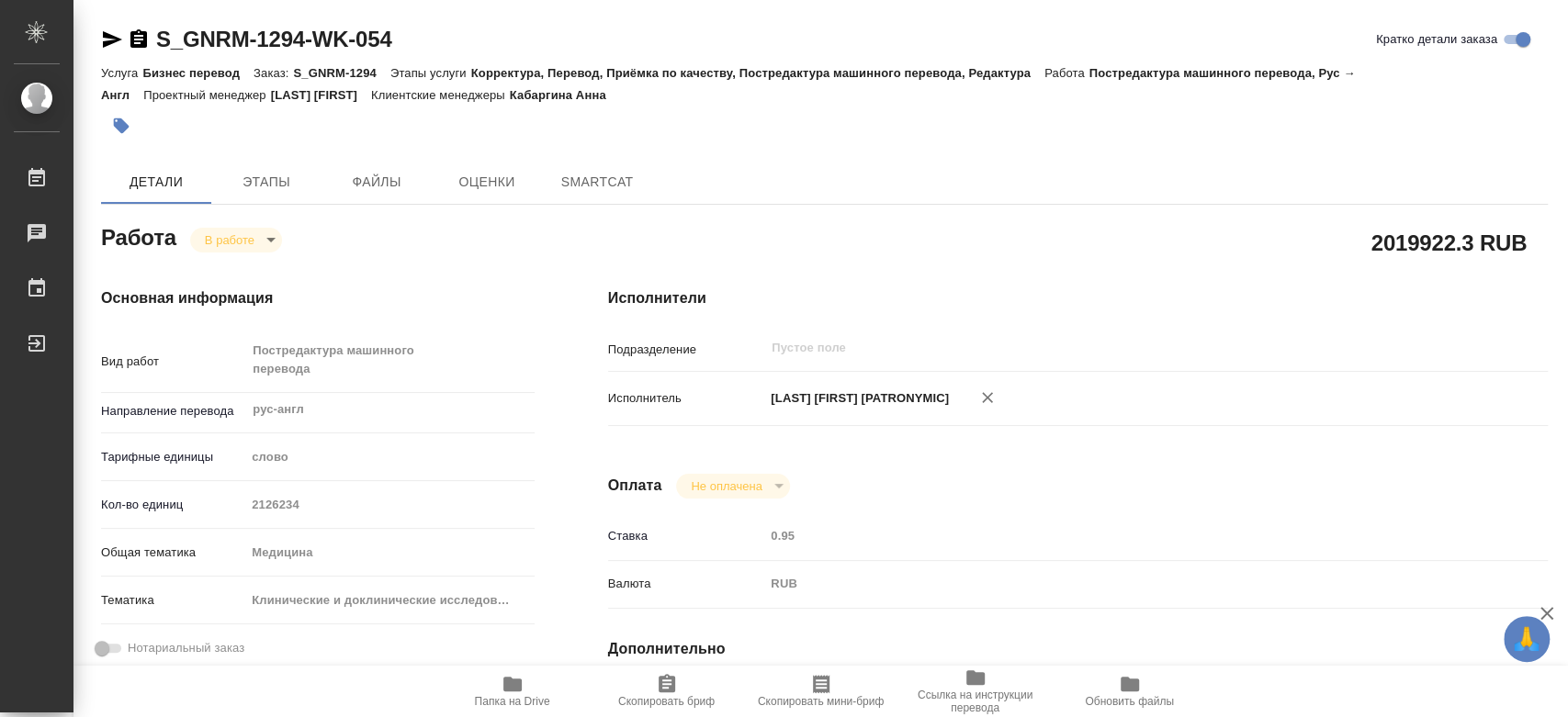 type on "x" 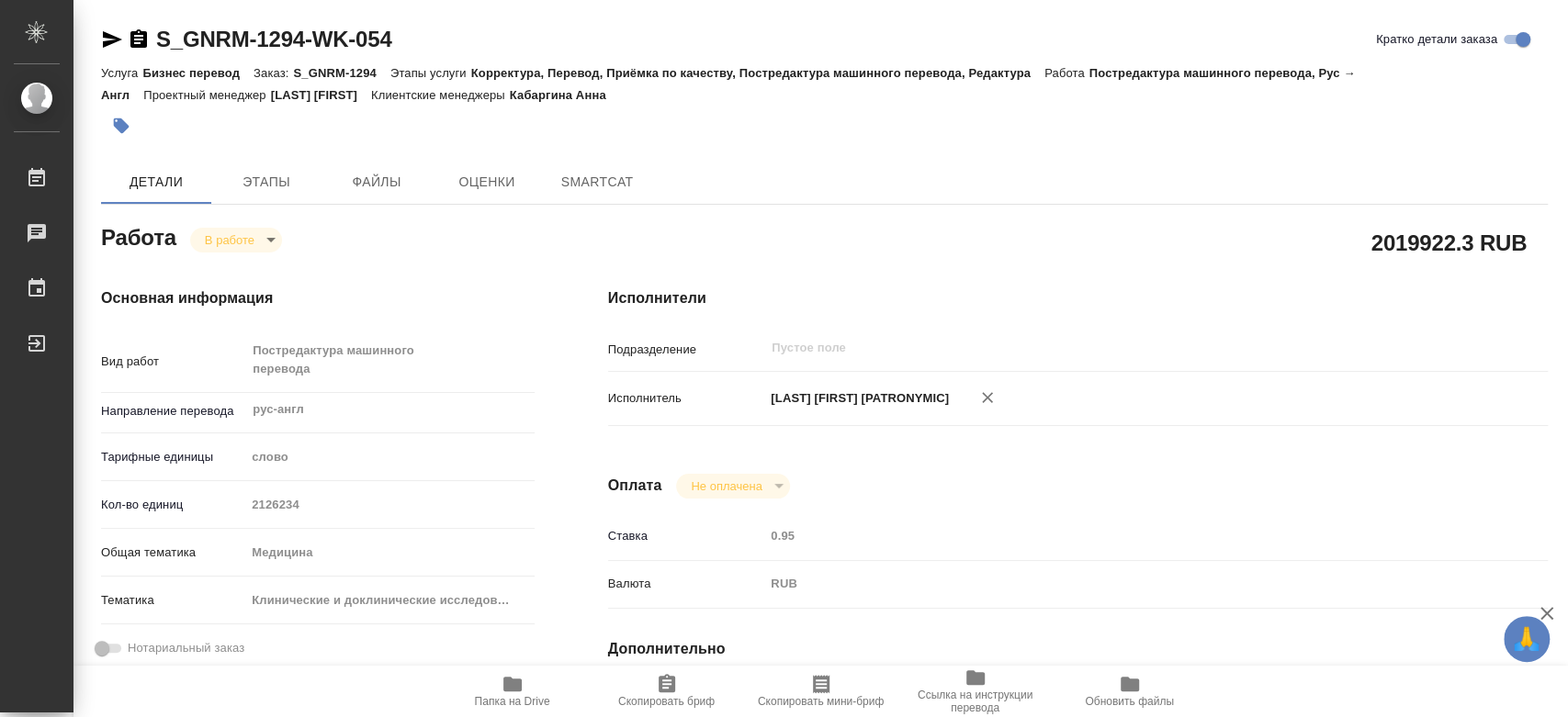 type on "x" 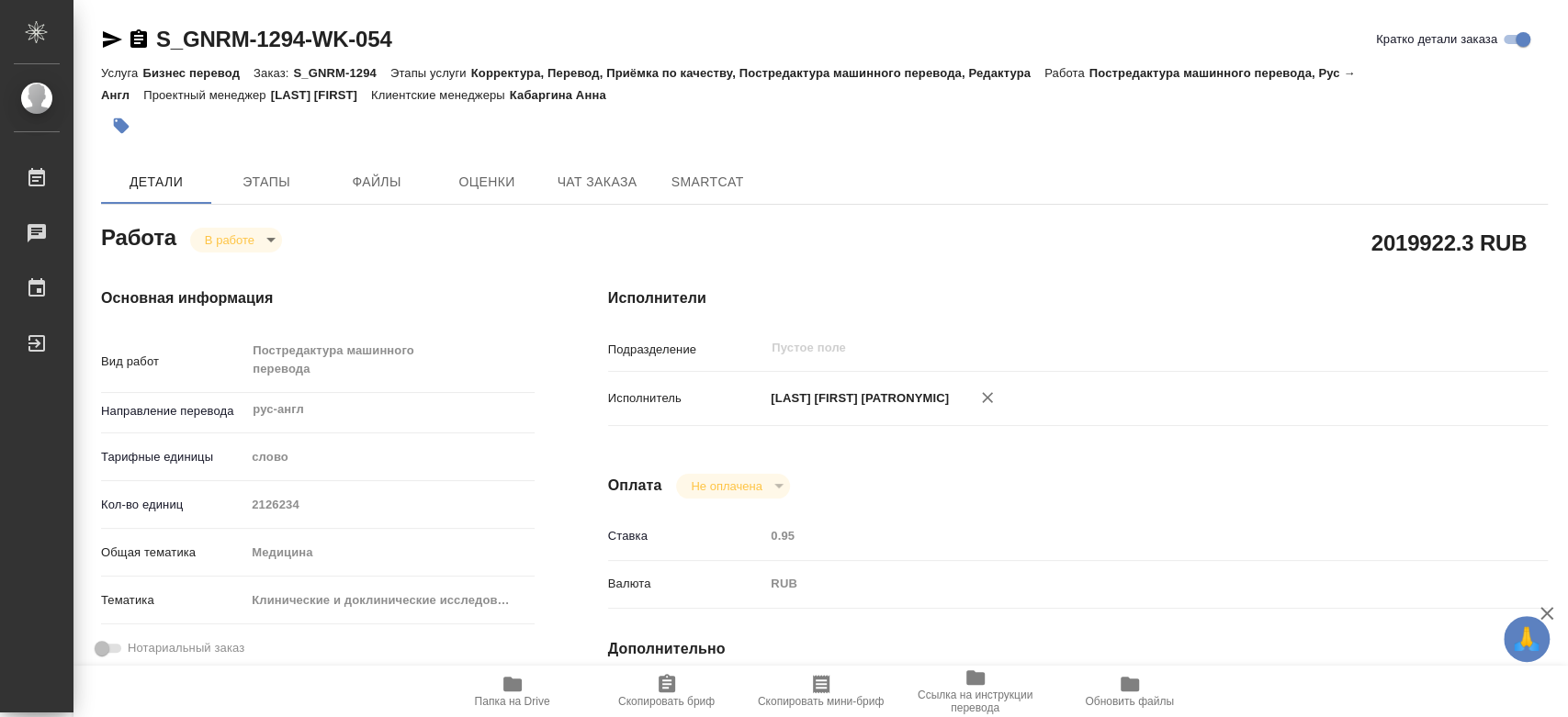 click 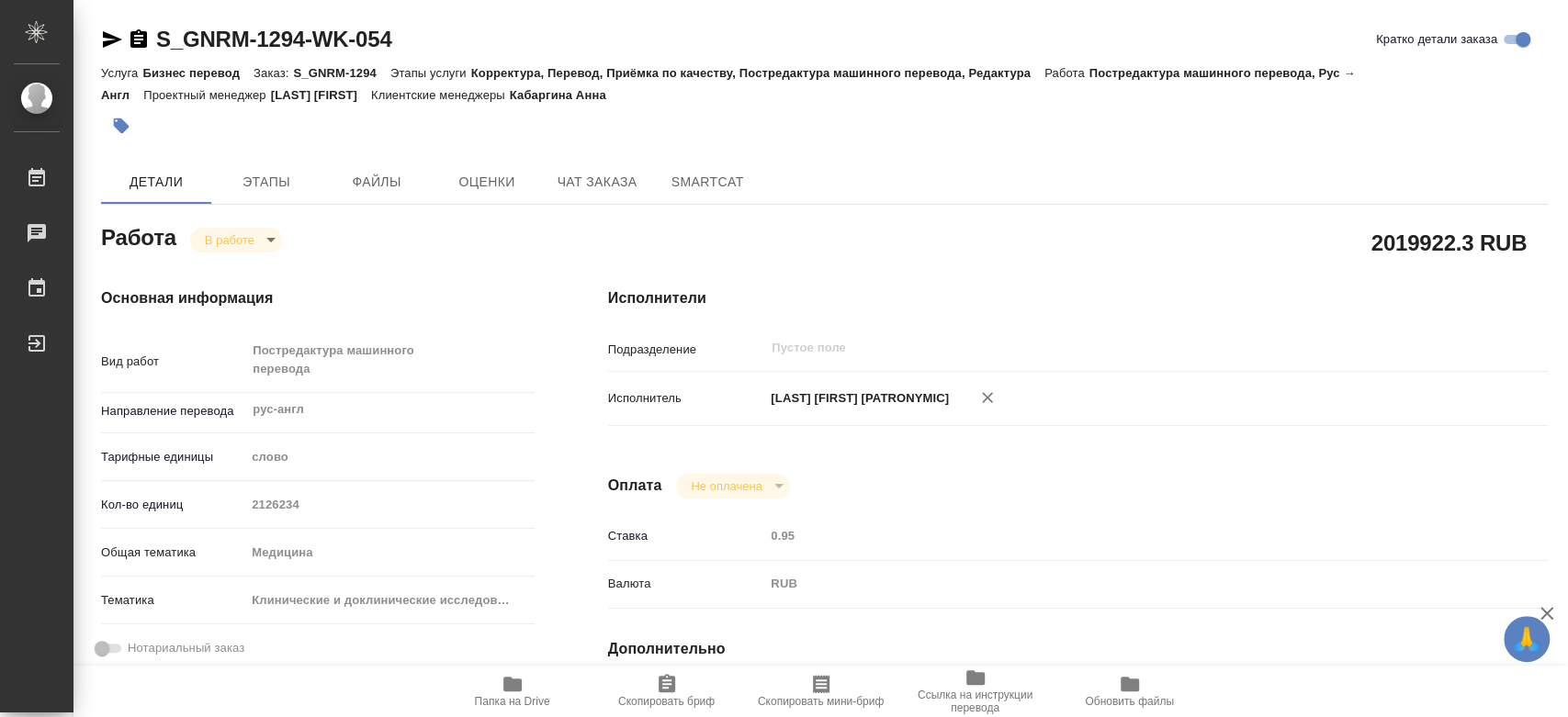 type on "x" 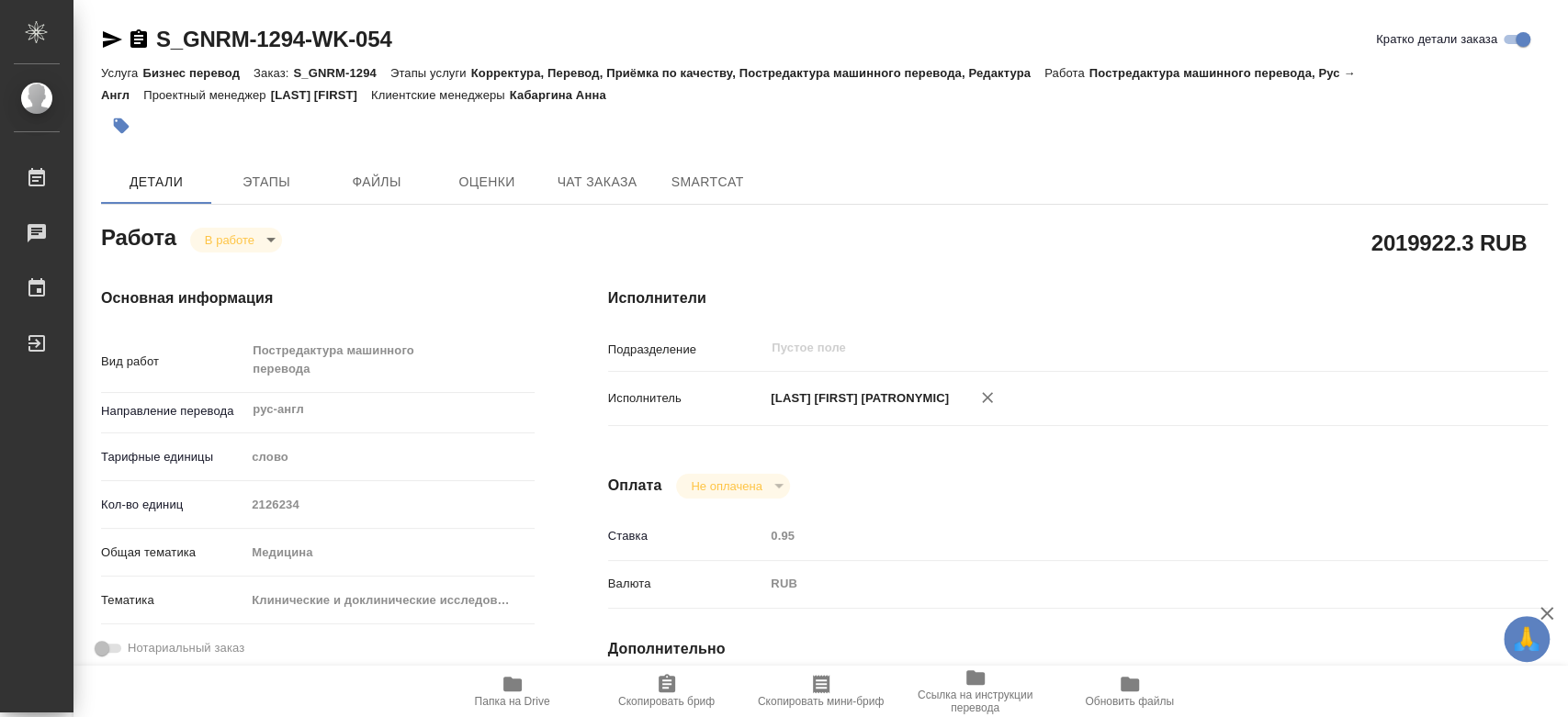 type on "x" 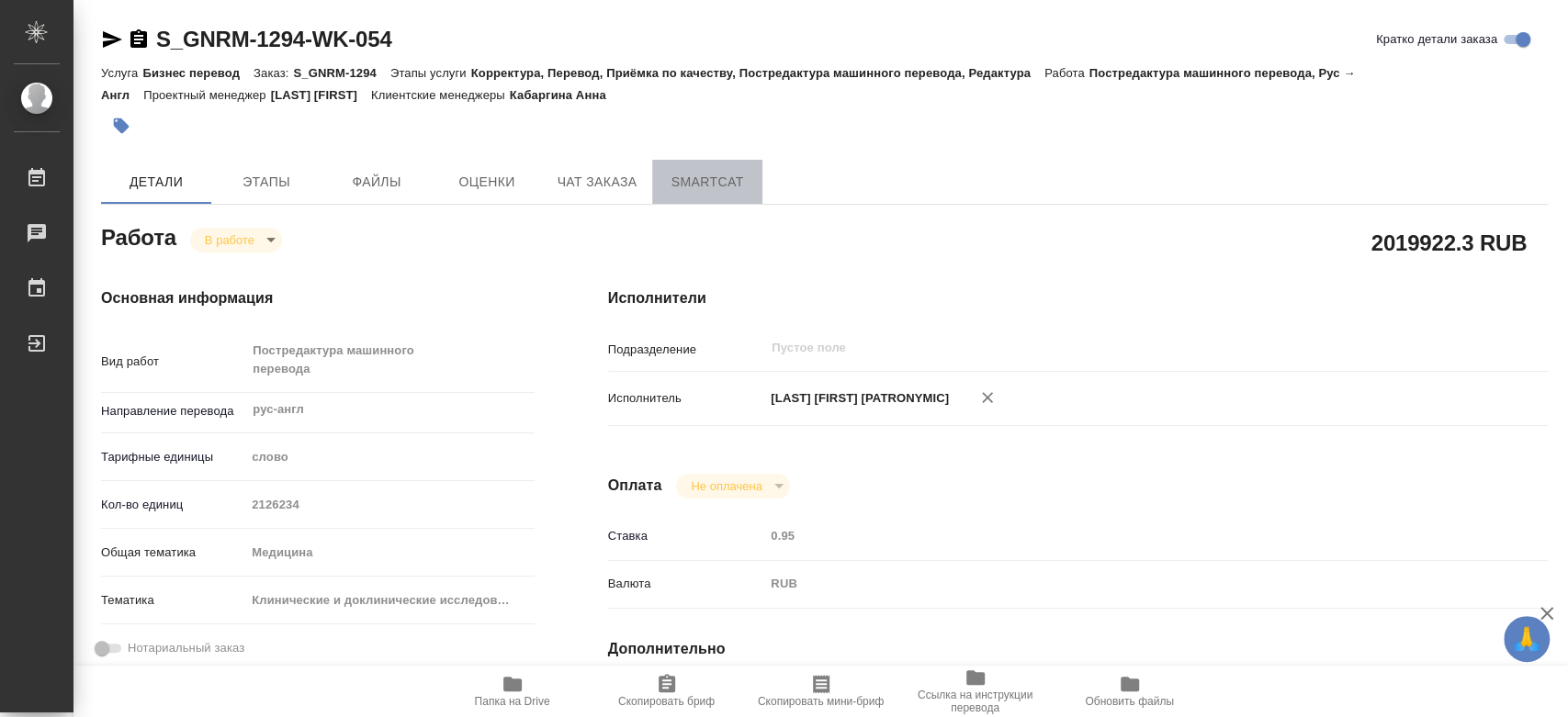 click on "SmartCat" at bounding box center (707, 182) 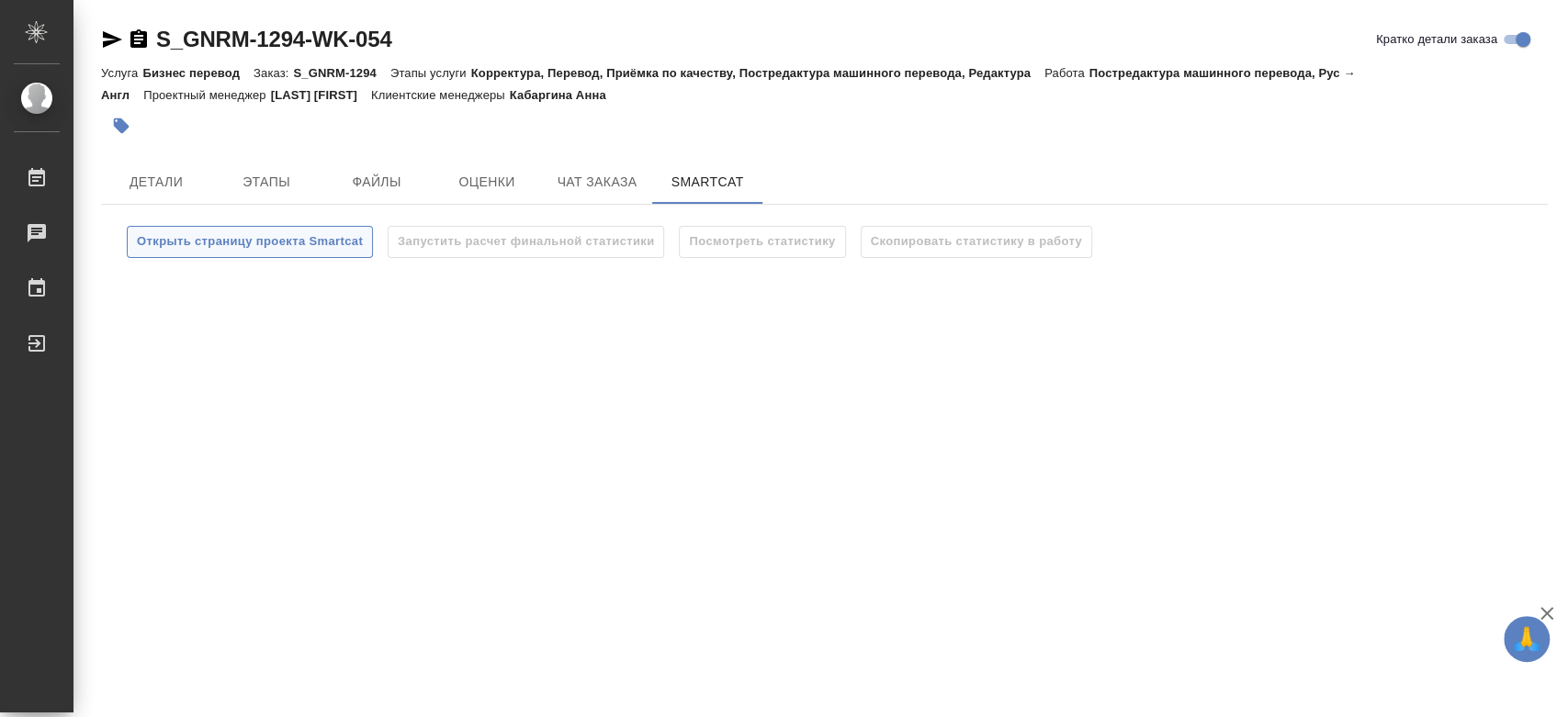 click on "Открыть страницу проекта Smartcat" at bounding box center (250, 241) 